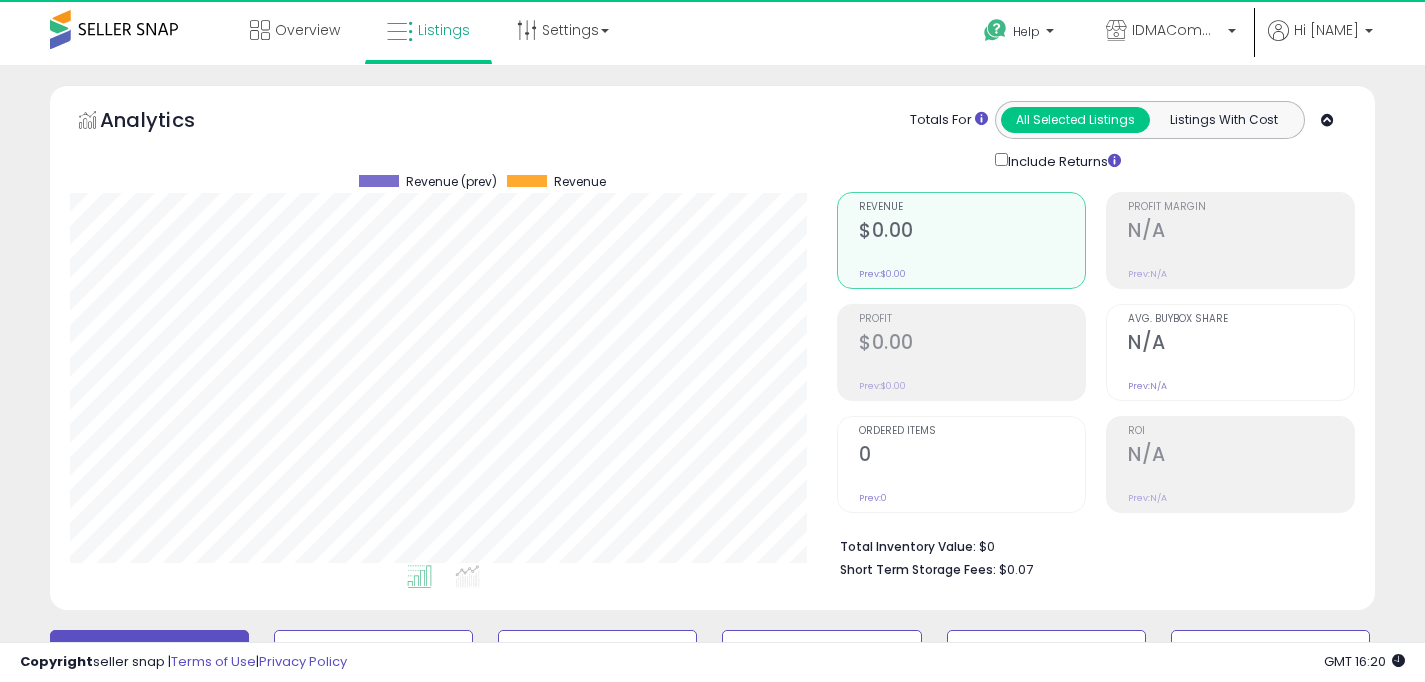 click on "**********" at bounding box center [712, 681] 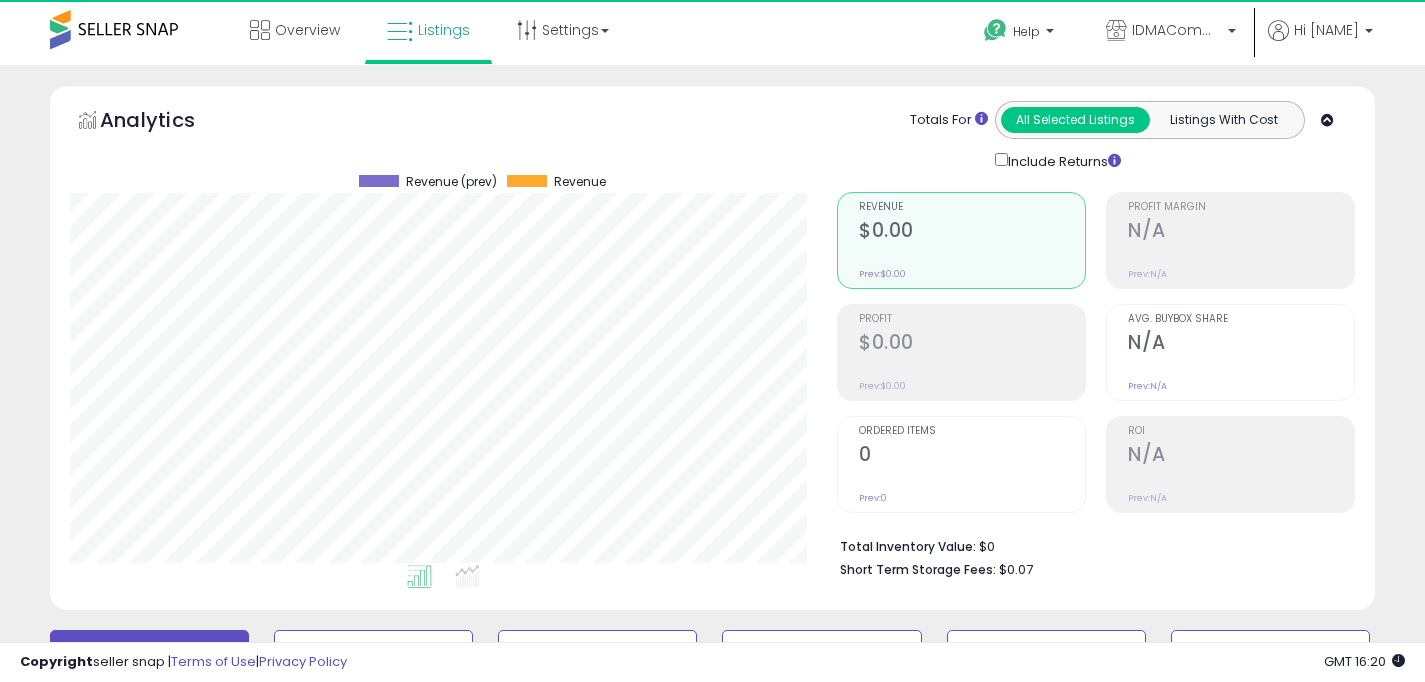 scroll, scrollTop: 538, scrollLeft: 0, axis: vertical 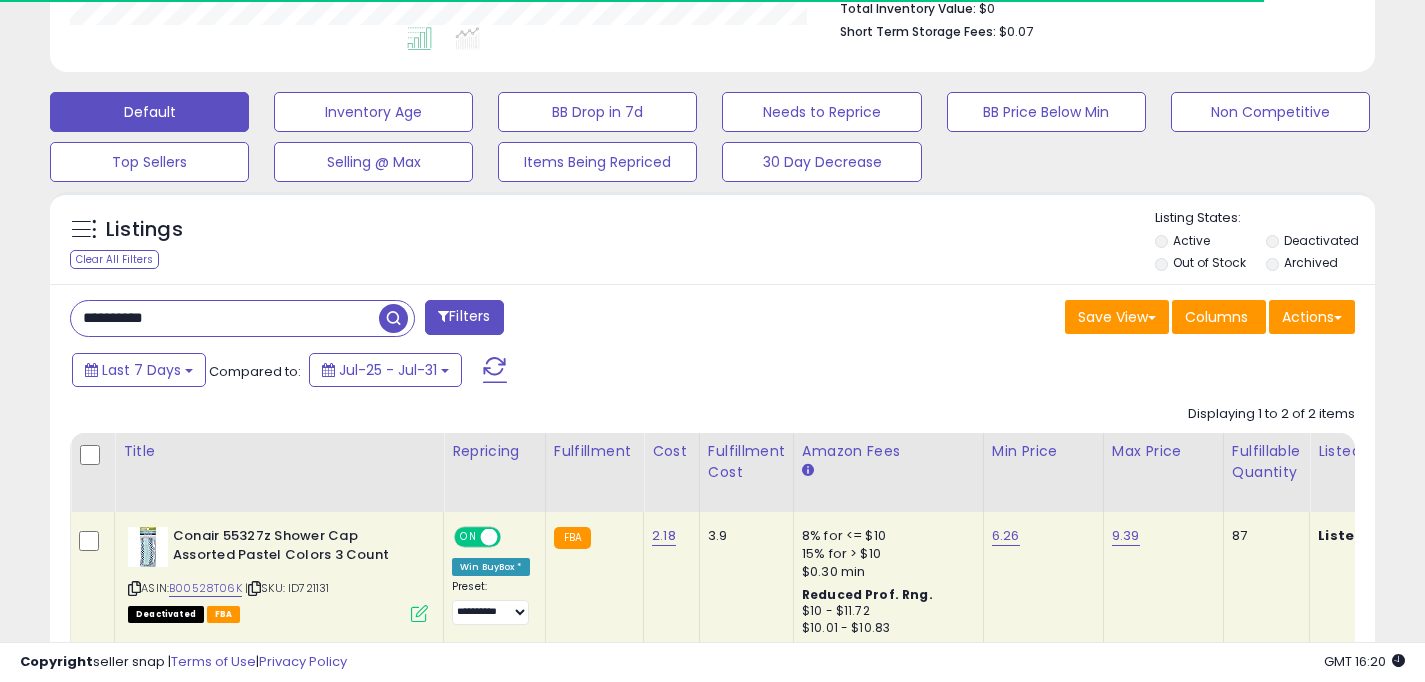 click on "**********" at bounding box center (384, 320) 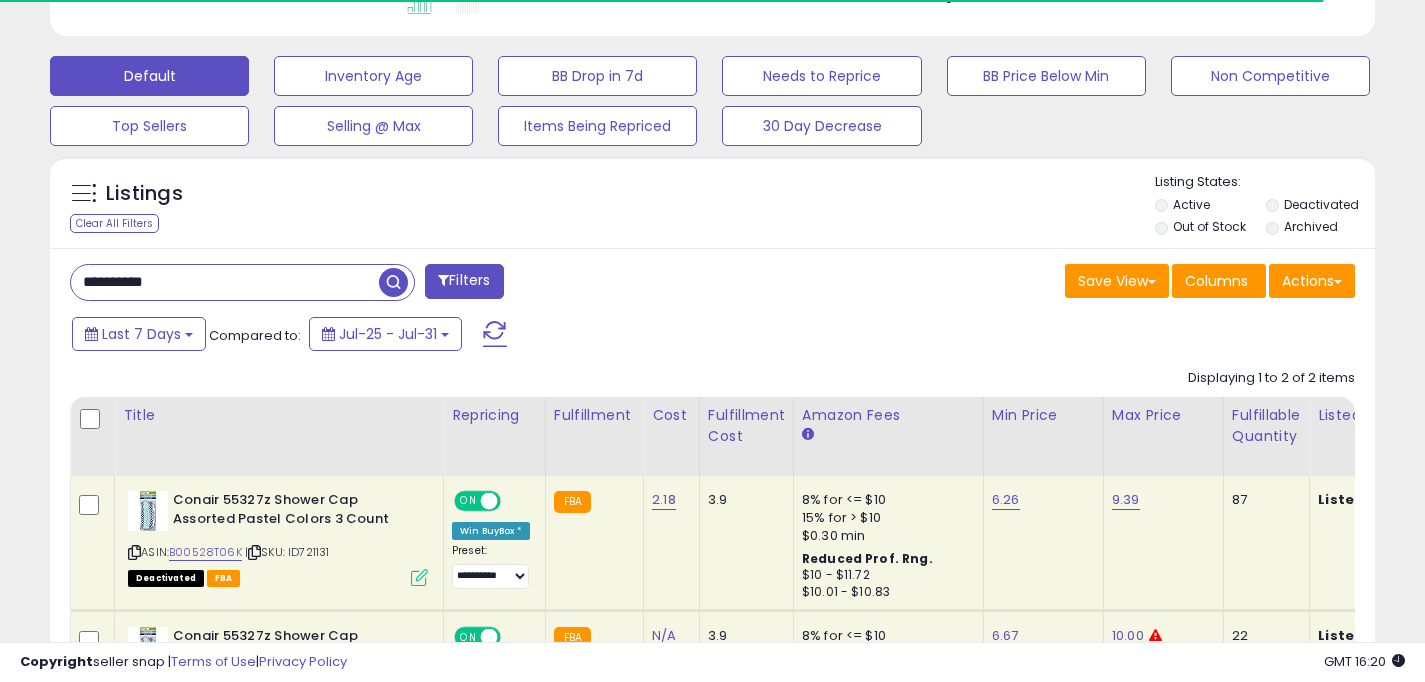 click on "ON" at bounding box center (468, 501) 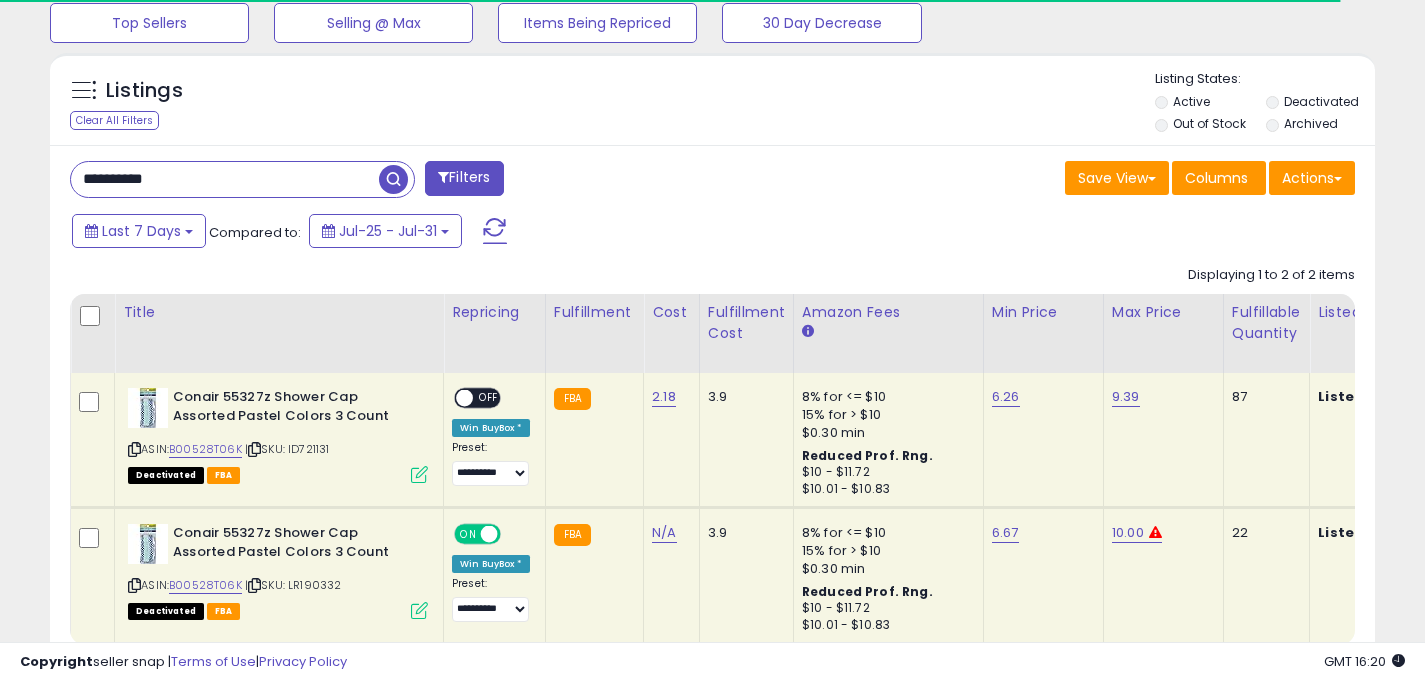 scroll, scrollTop: 797, scrollLeft: 0, axis: vertical 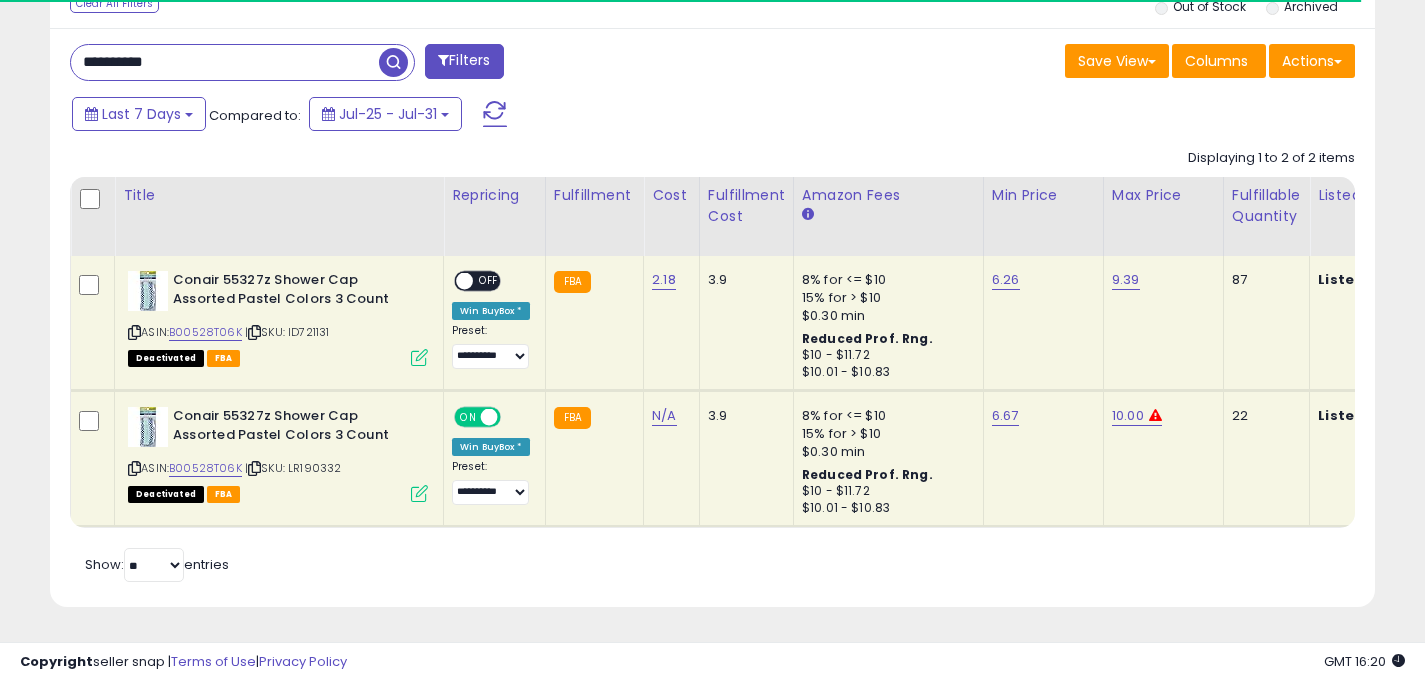 click on "ON   OFF" at bounding box center (479, 417) 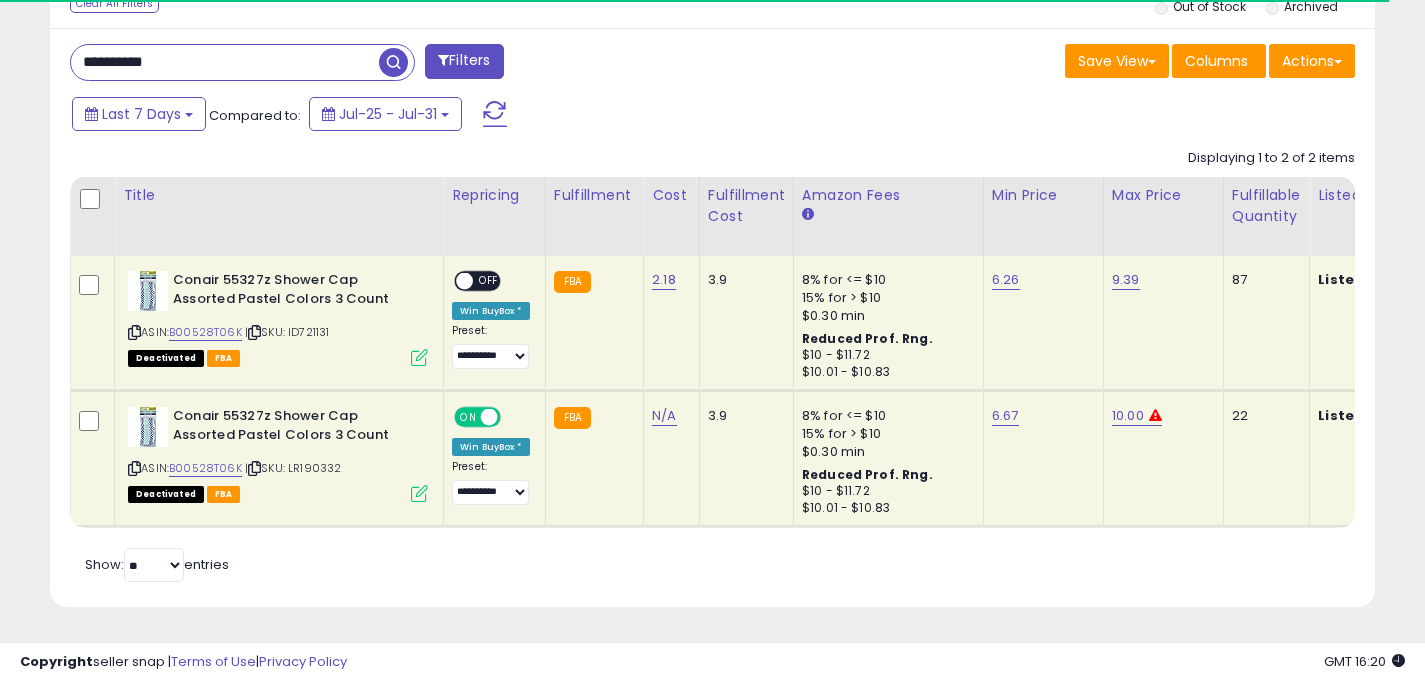 click at bounding box center (489, 417) 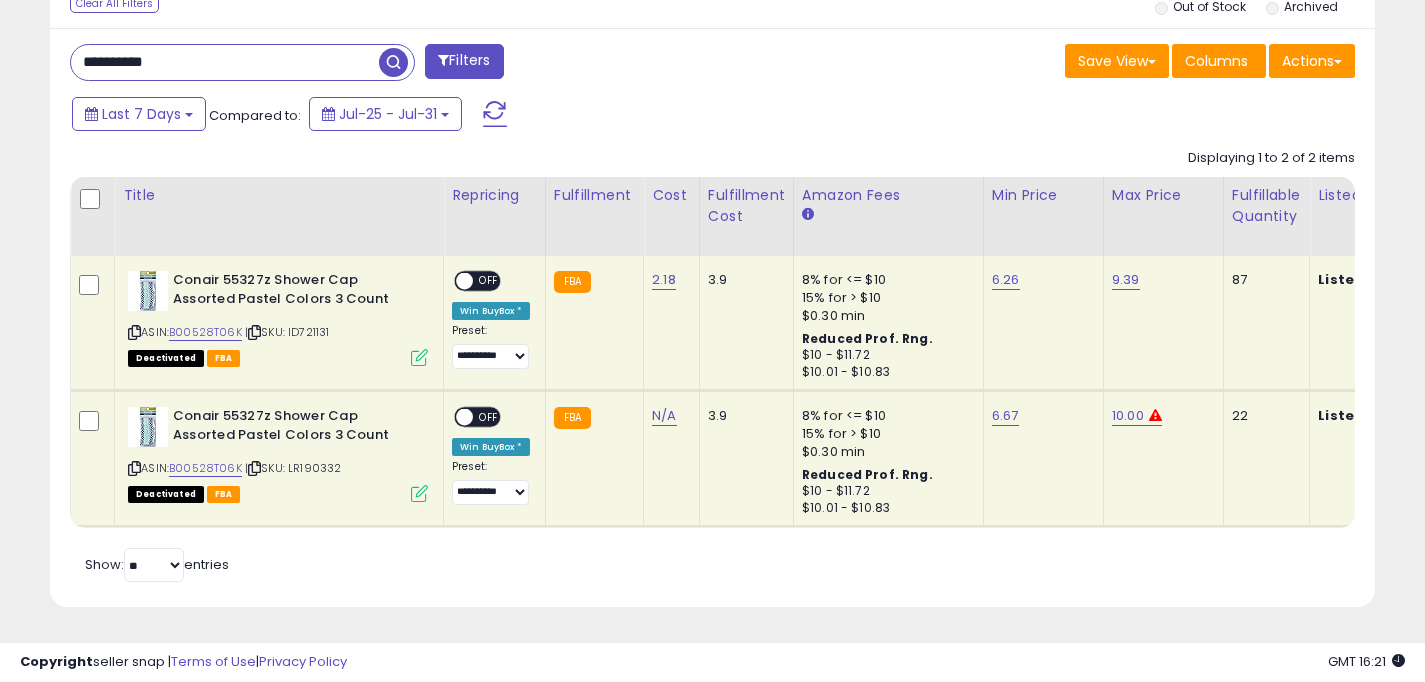 drag, startPoint x: 201, startPoint y: 67, endPoint x: 15, endPoint y: 34, distance: 188.90474 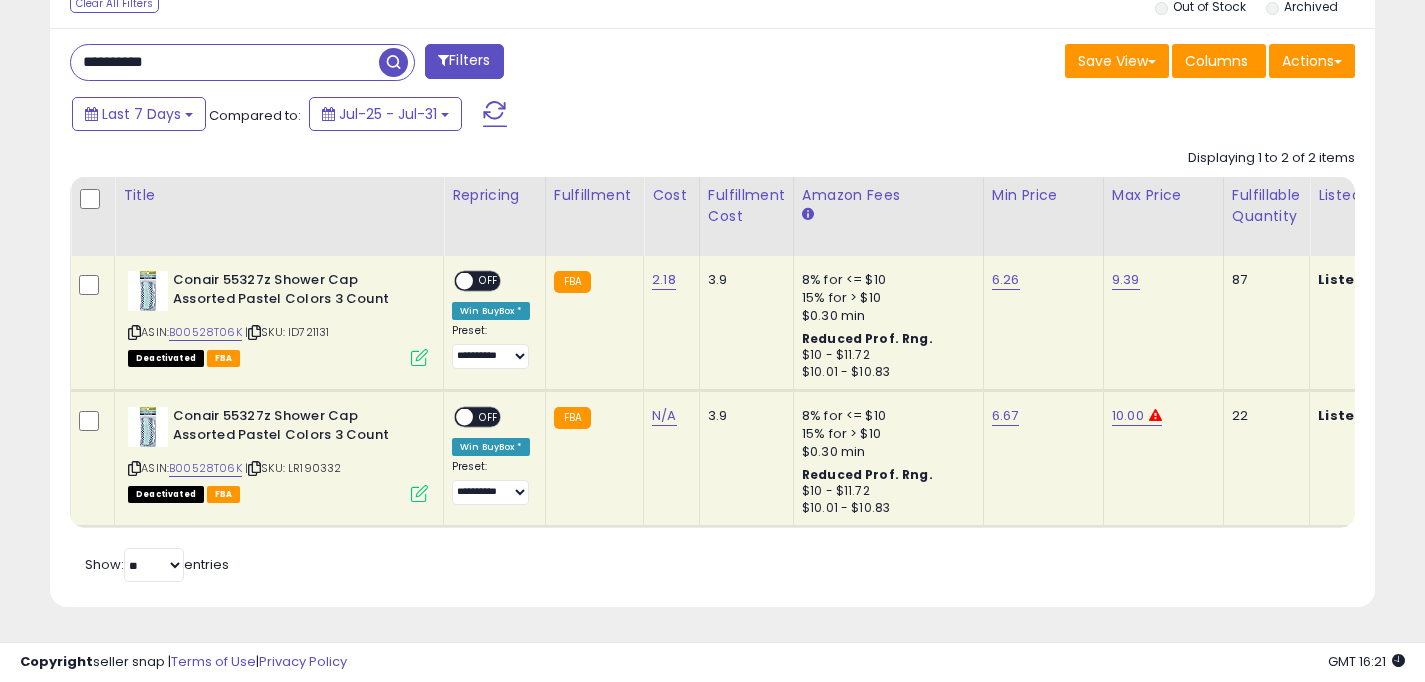 paste 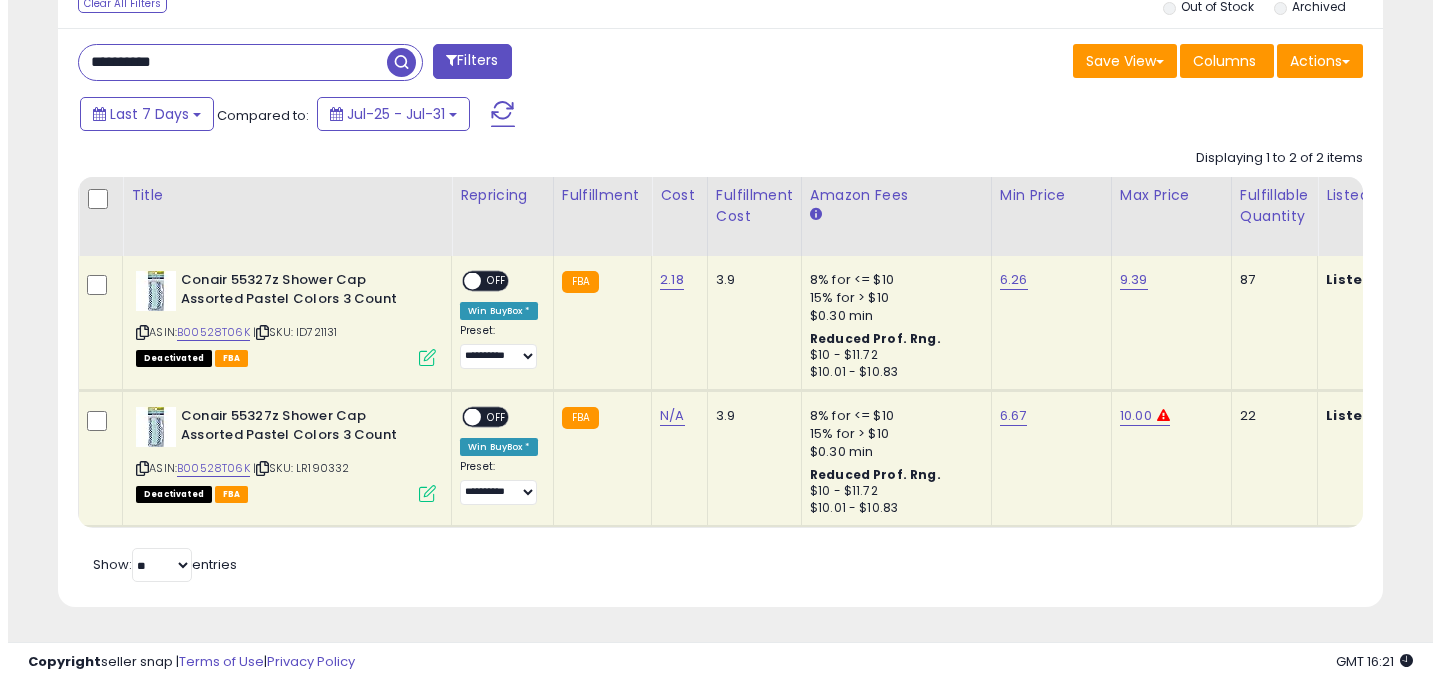 scroll, scrollTop: 538, scrollLeft: 0, axis: vertical 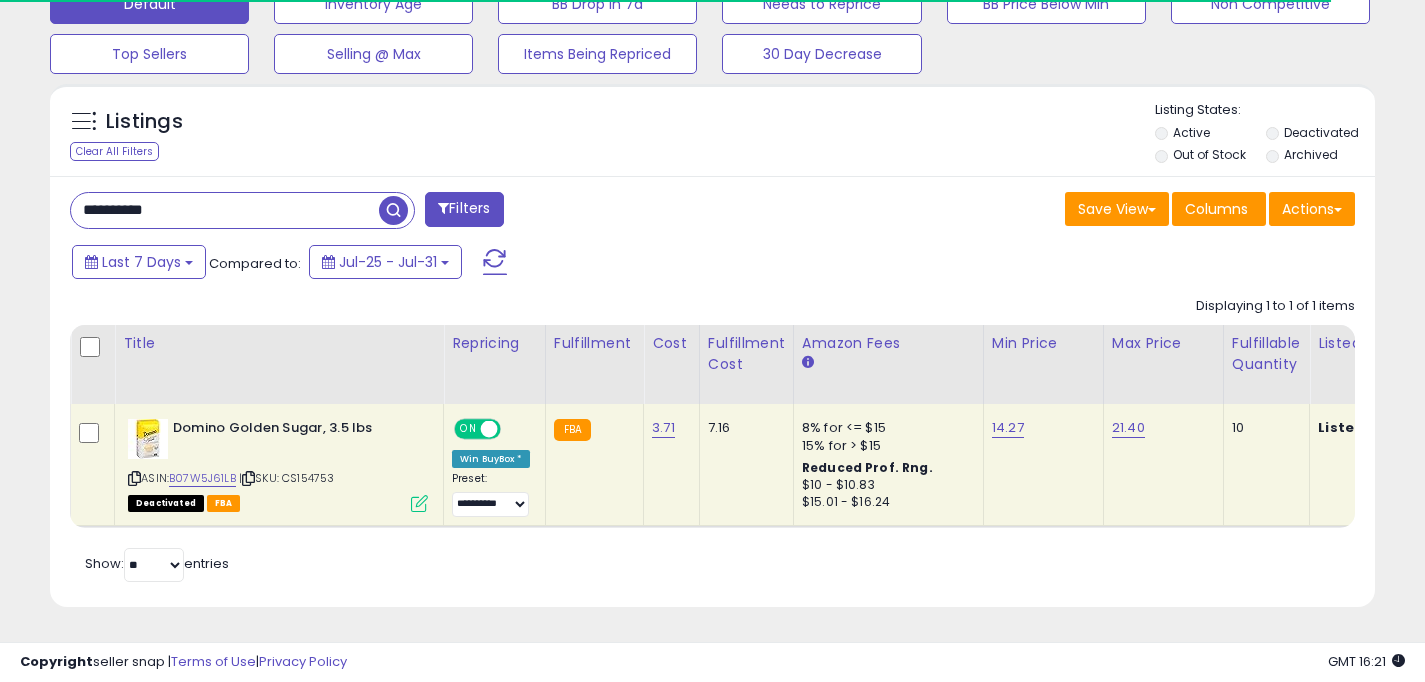 click on "ON" at bounding box center (468, 429) 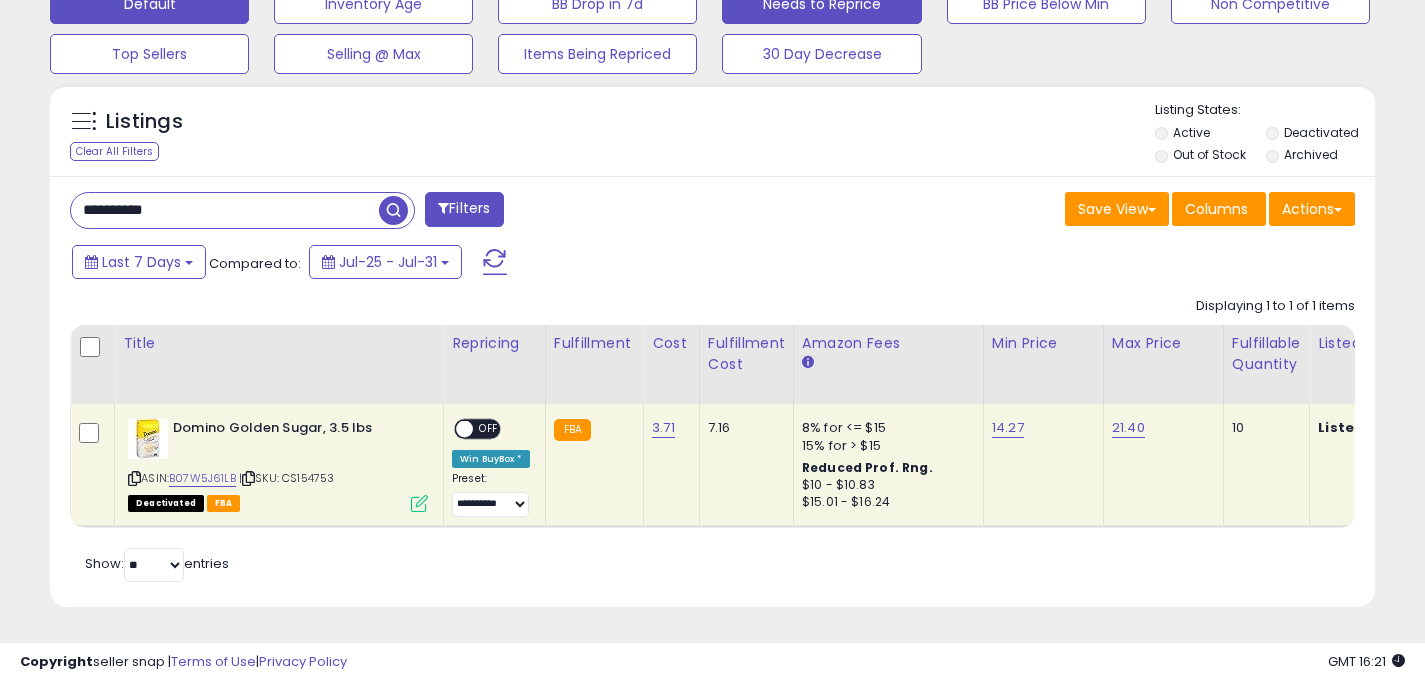 scroll, scrollTop: 999590, scrollLeft: 999233, axis: both 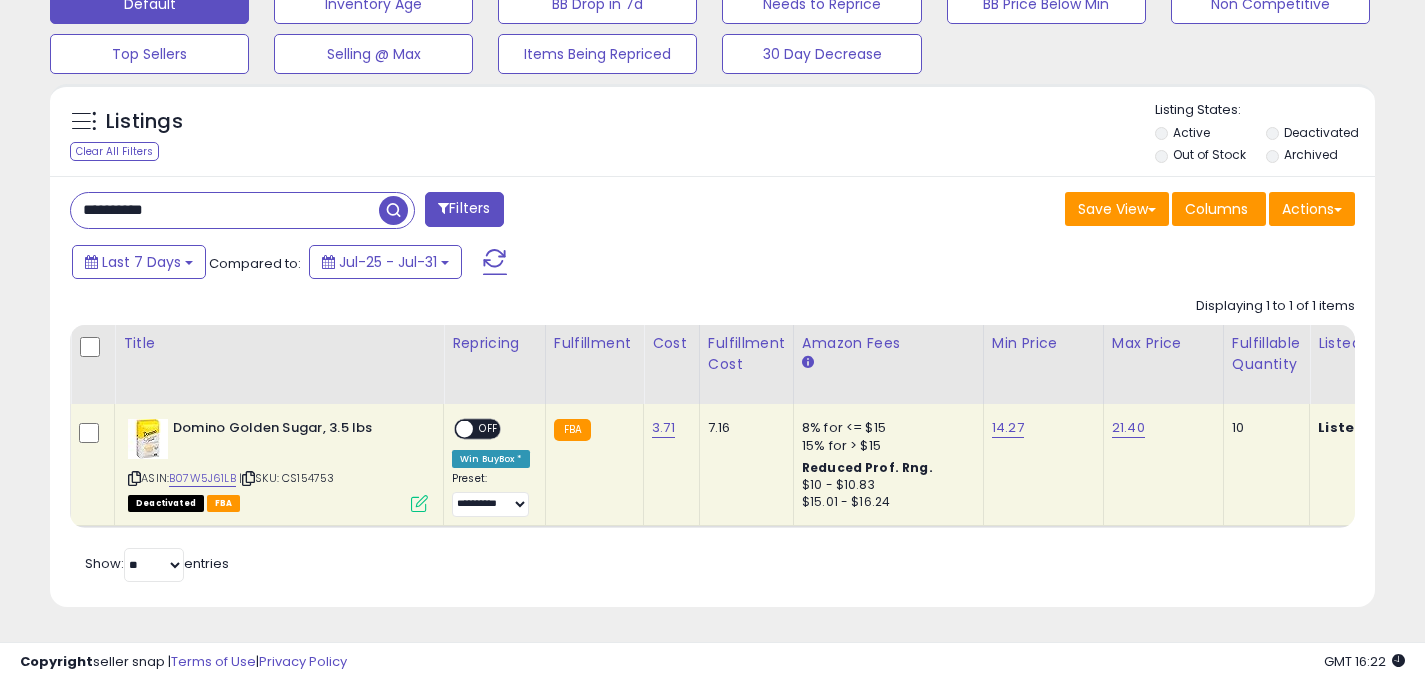 drag, startPoint x: 253, startPoint y: 199, endPoint x: 0, endPoint y: 153, distance: 257.14783 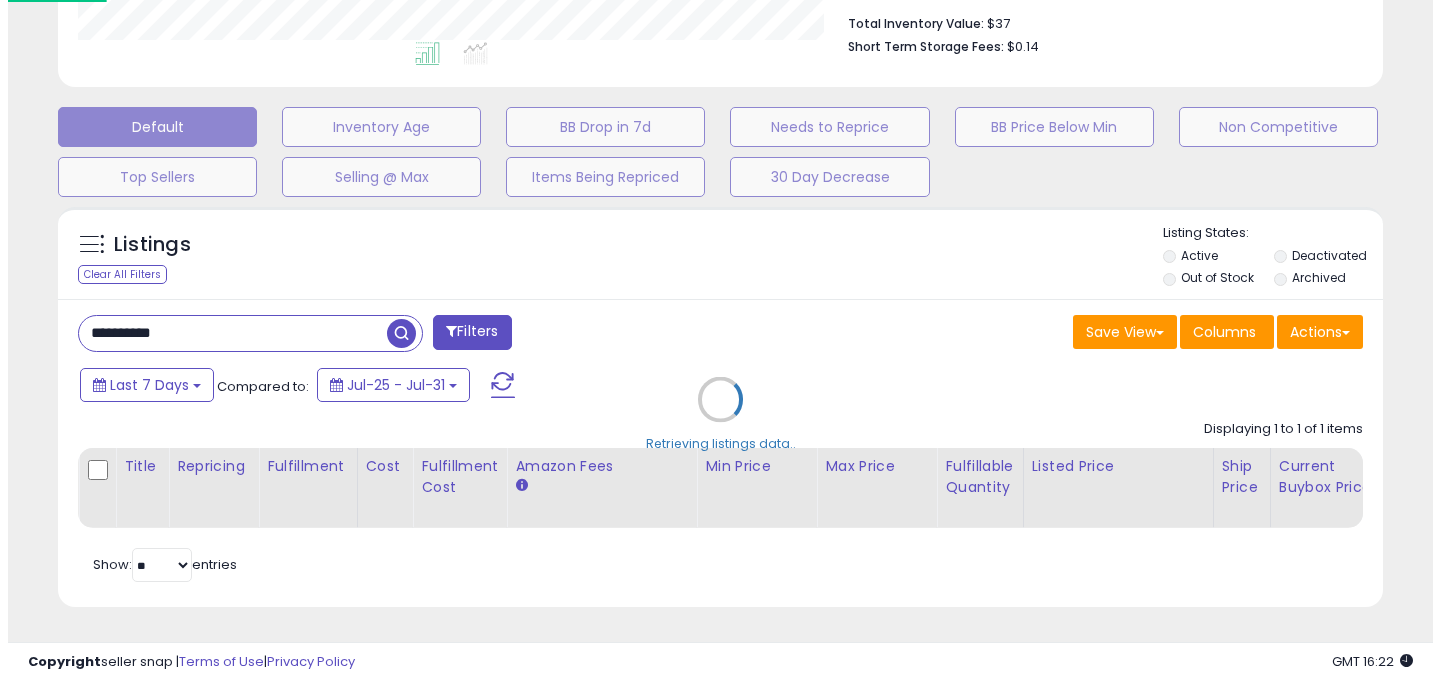 scroll, scrollTop: 538, scrollLeft: 0, axis: vertical 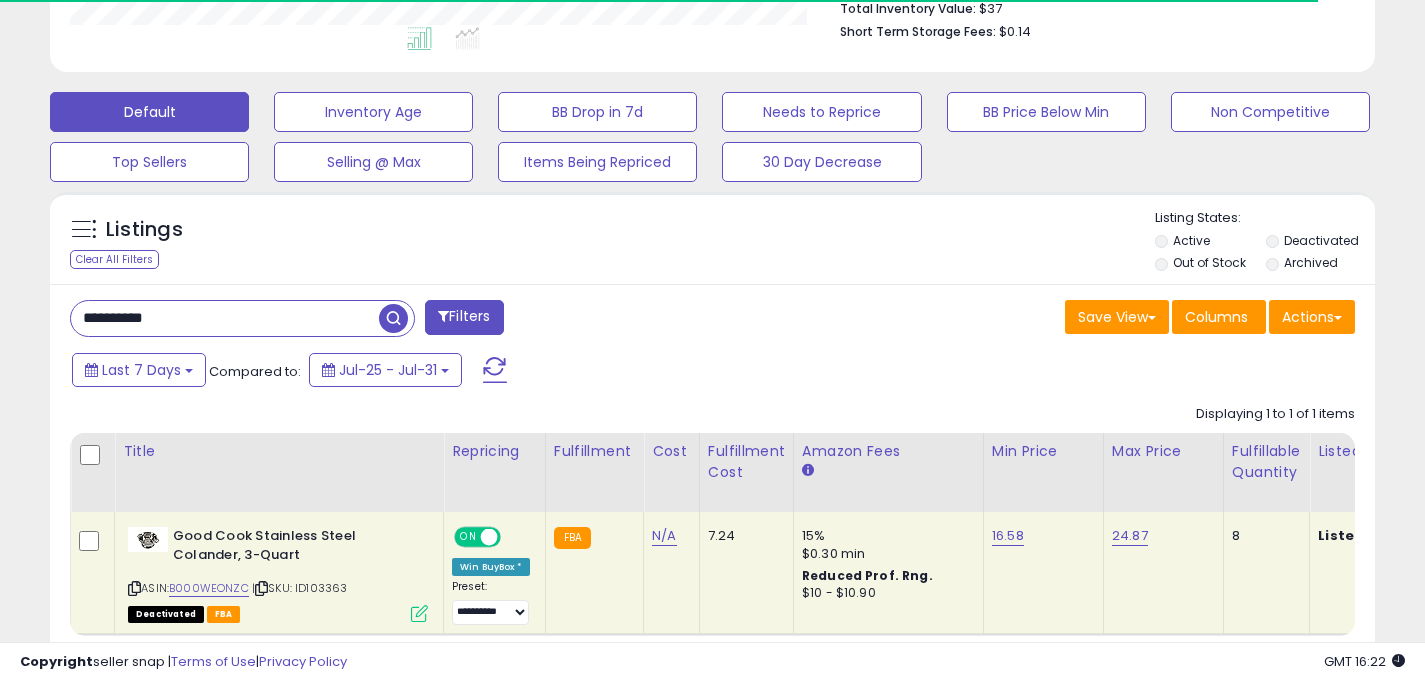 click at bounding box center [489, 537] 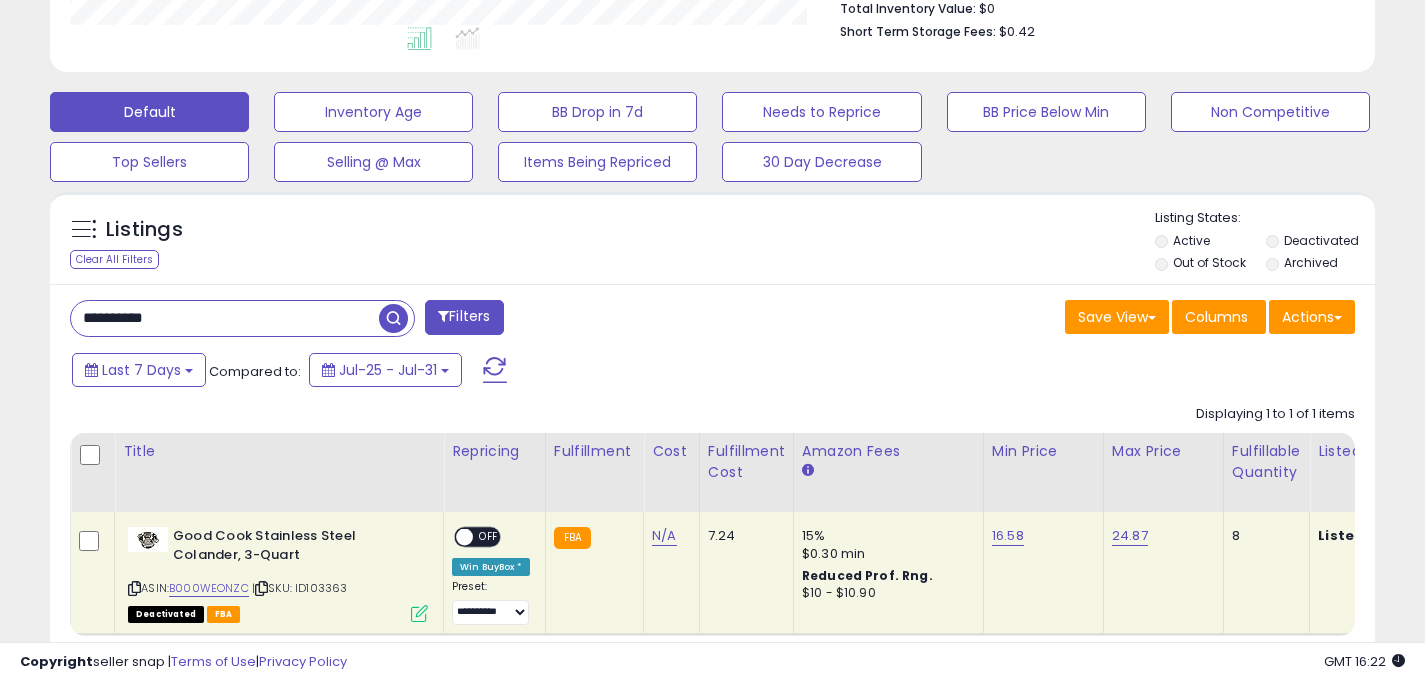 scroll, scrollTop: 999590, scrollLeft: 999233, axis: both 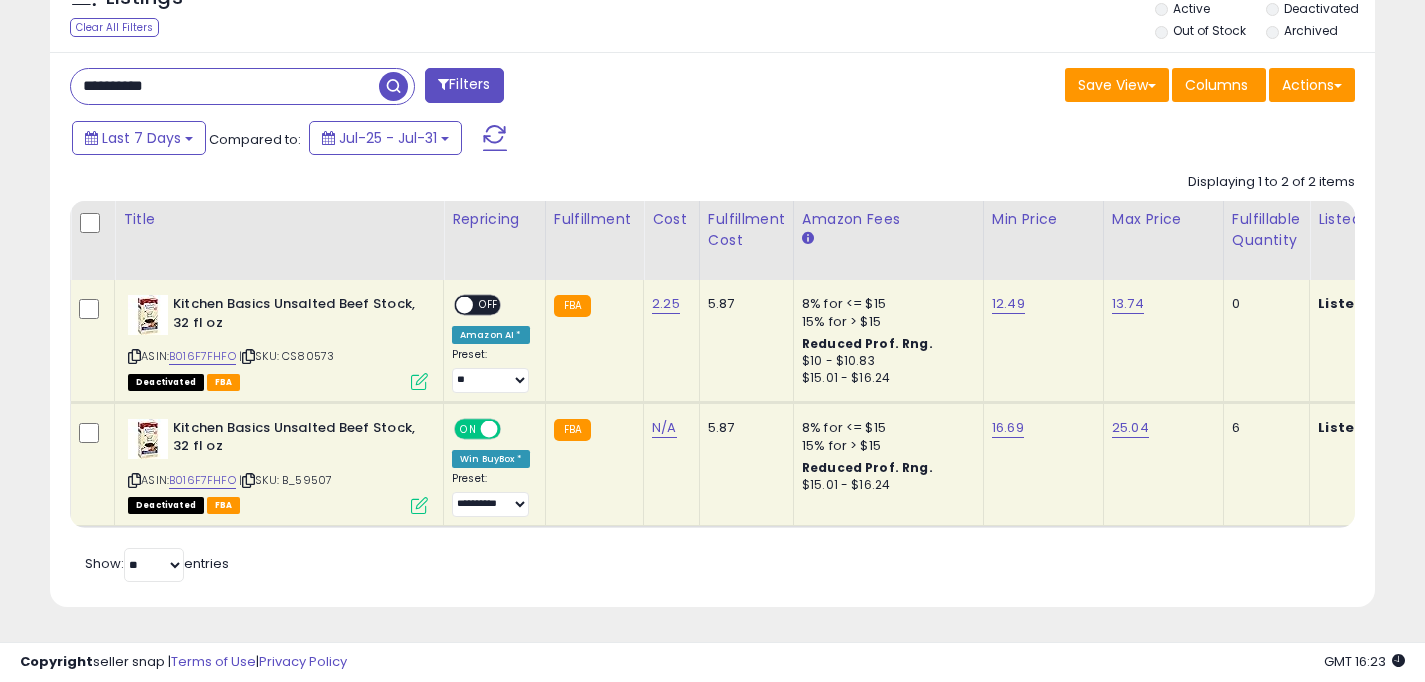 click on "ON" at bounding box center [468, 428] 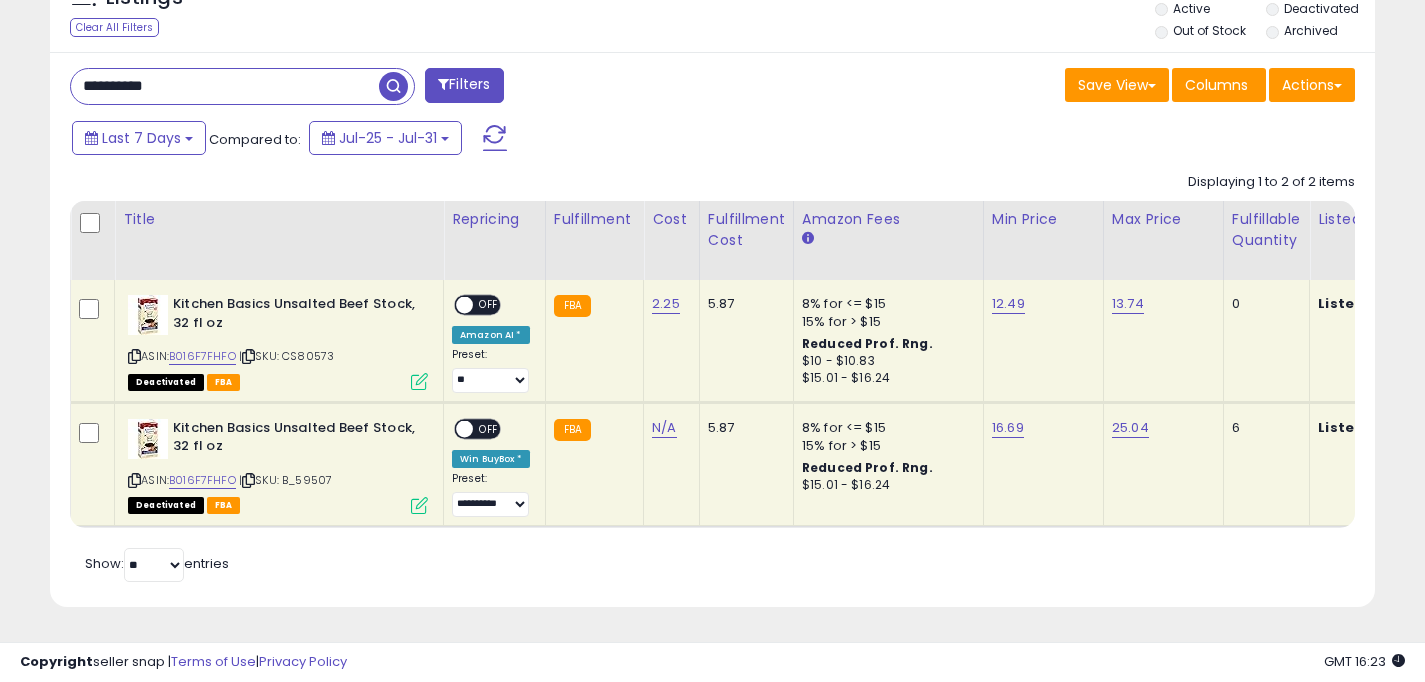 drag, startPoint x: 241, startPoint y: 65, endPoint x: 135, endPoint y: 71, distance: 106.16968 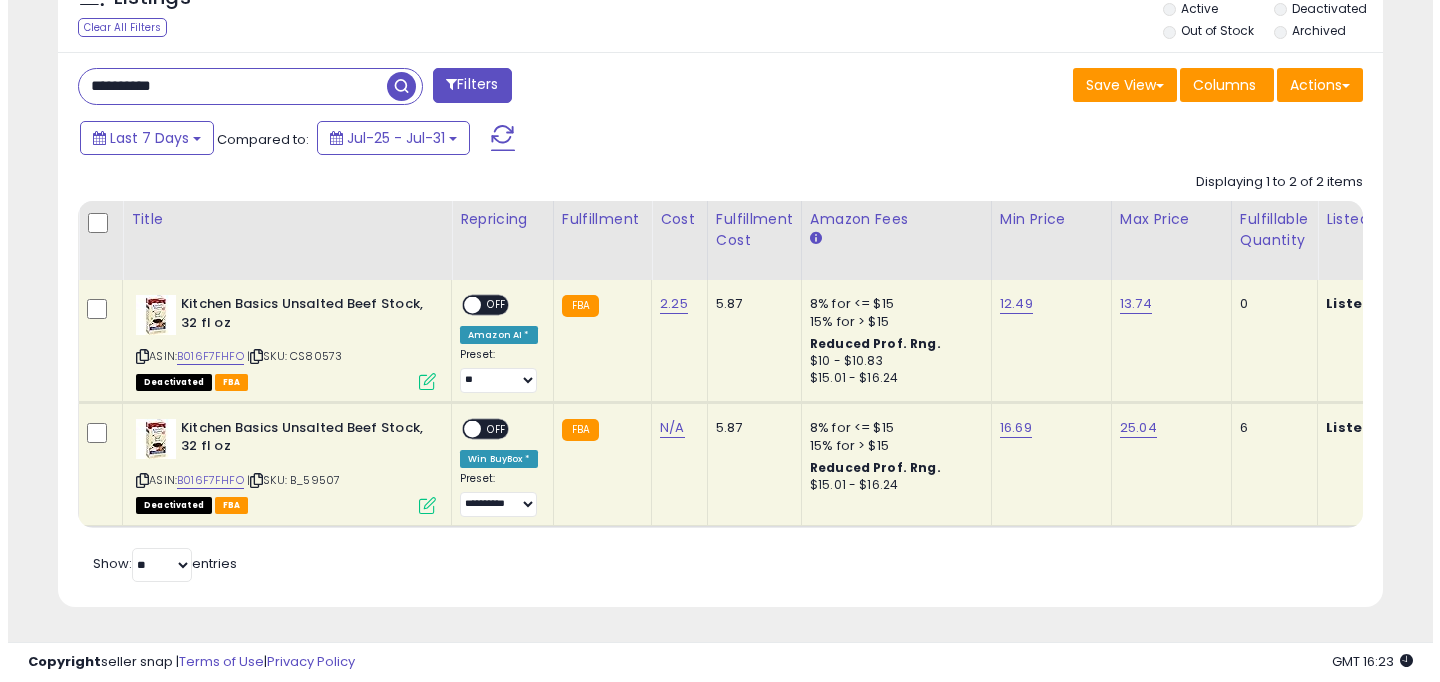 scroll, scrollTop: 538, scrollLeft: 0, axis: vertical 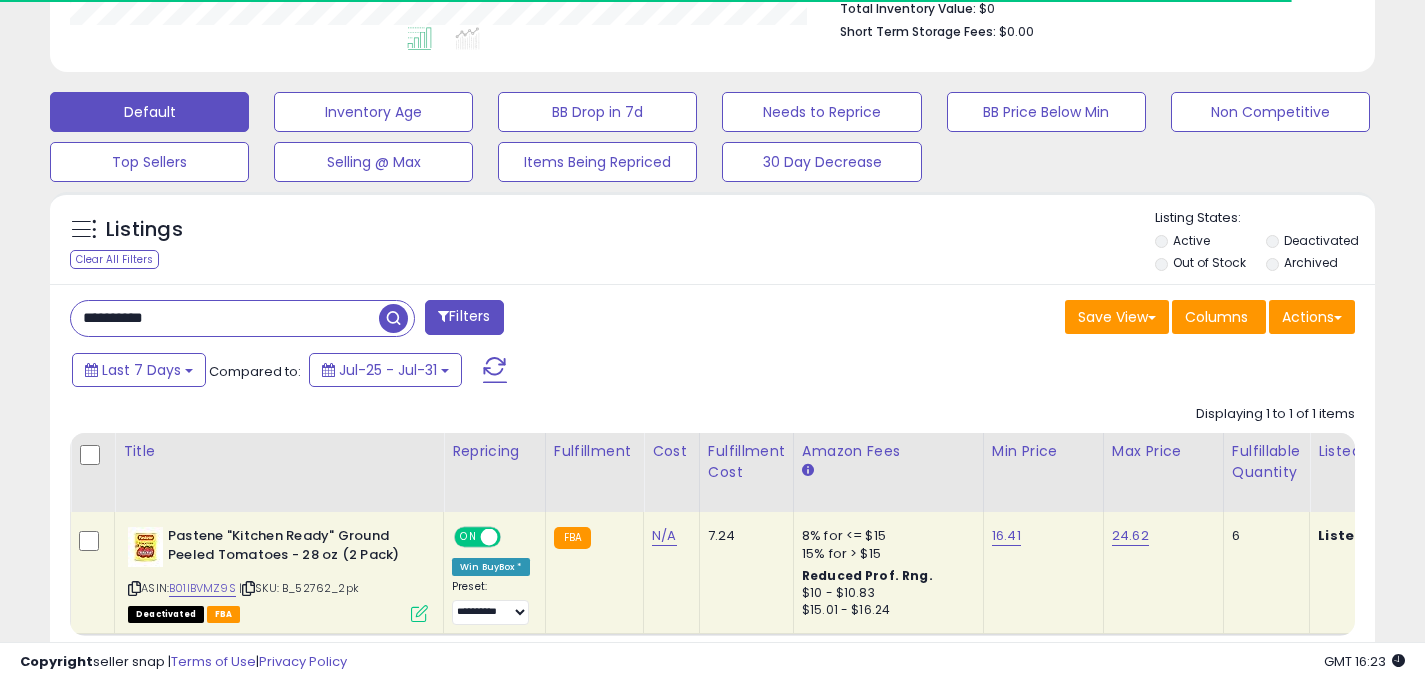 click on "ON   OFF" at bounding box center (479, 537) 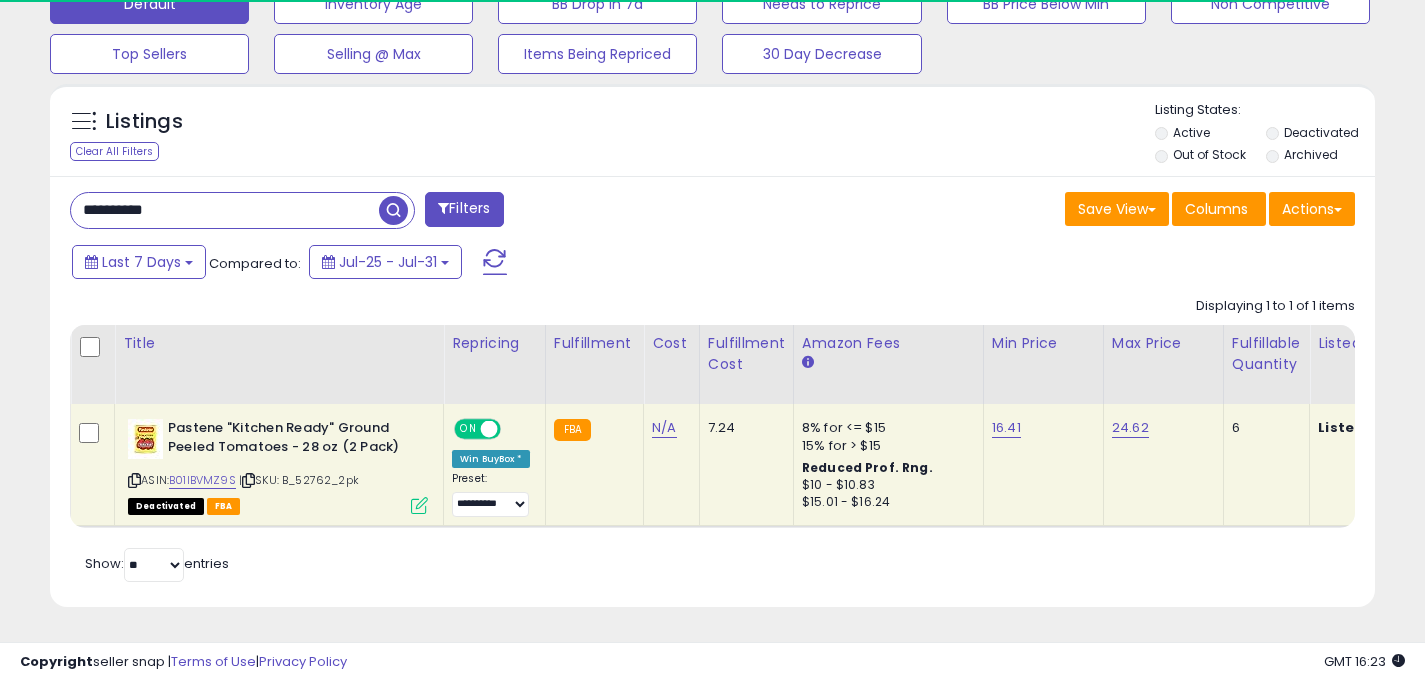 scroll, scrollTop: 661, scrollLeft: 0, axis: vertical 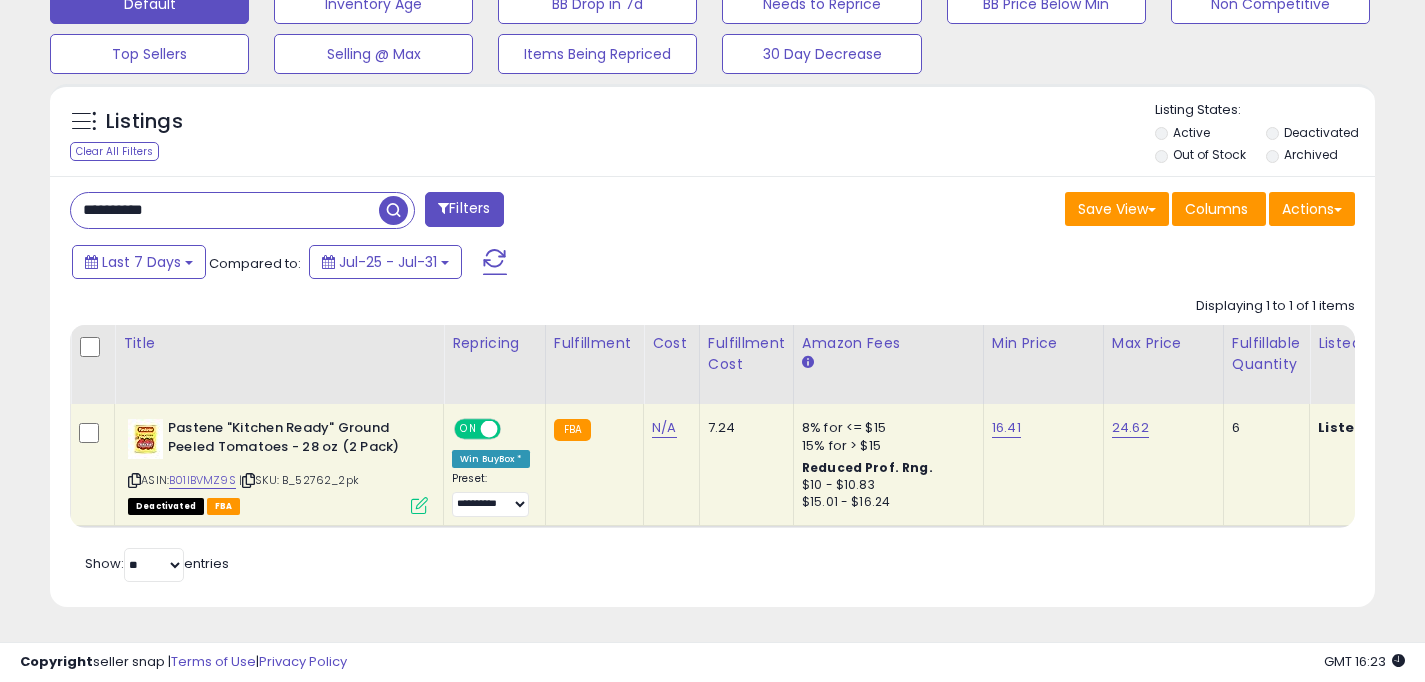 click on "Retrieving listings data..
Displaying 1 to 1 of 1 items
Title
Repricing" at bounding box center (712, 437) 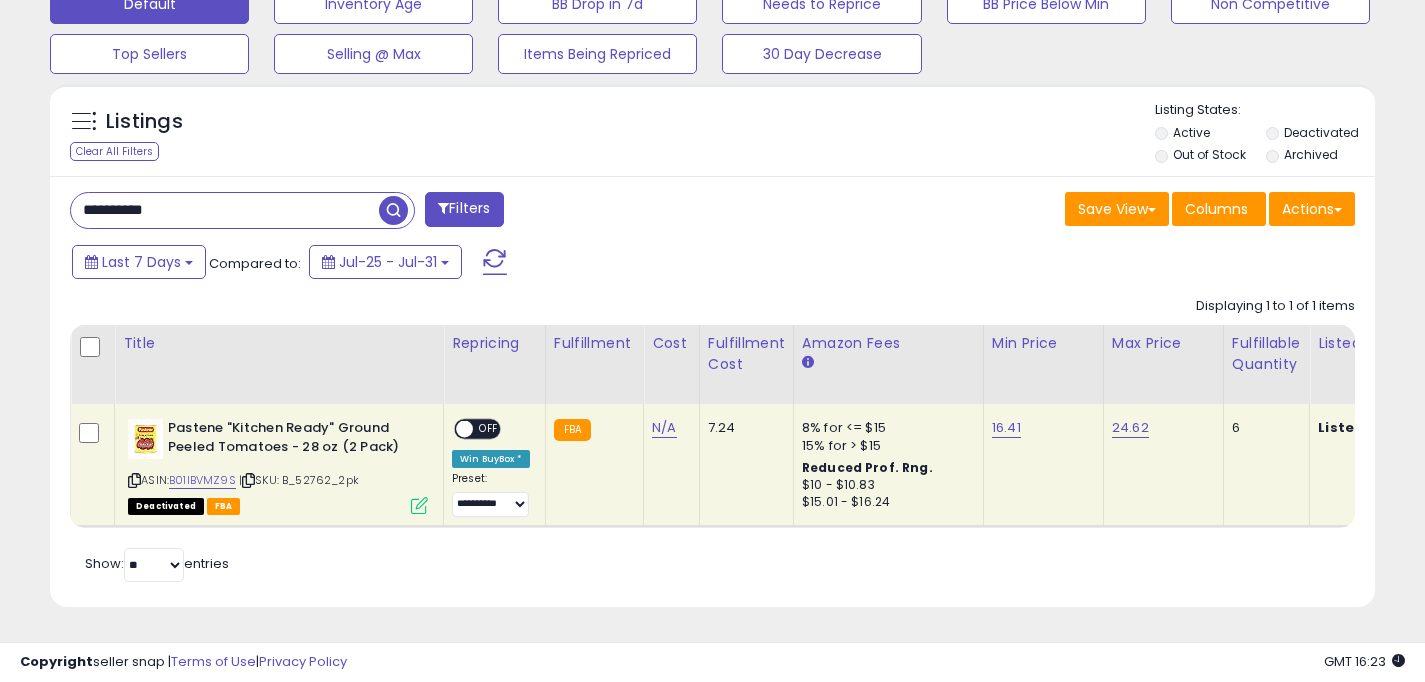 drag, startPoint x: 291, startPoint y: 191, endPoint x: 0, endPoint y: 174, distance: 291.49615 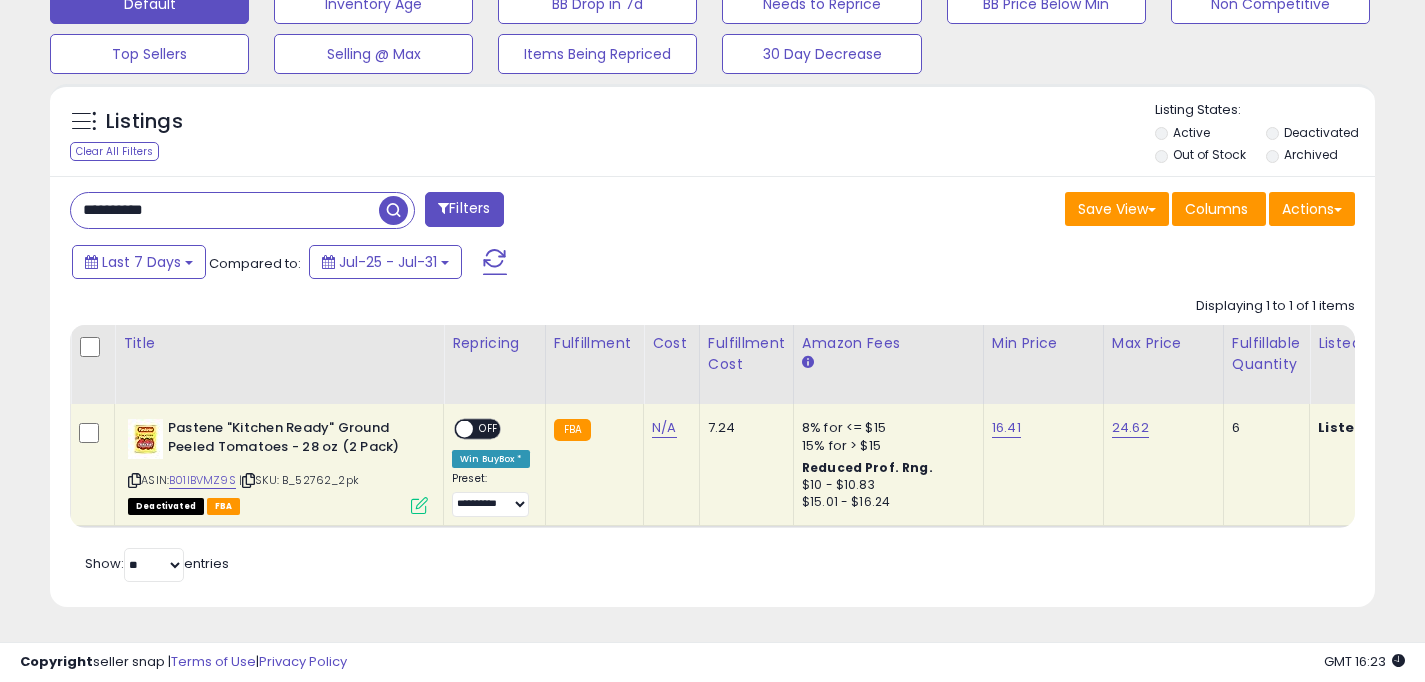 paste 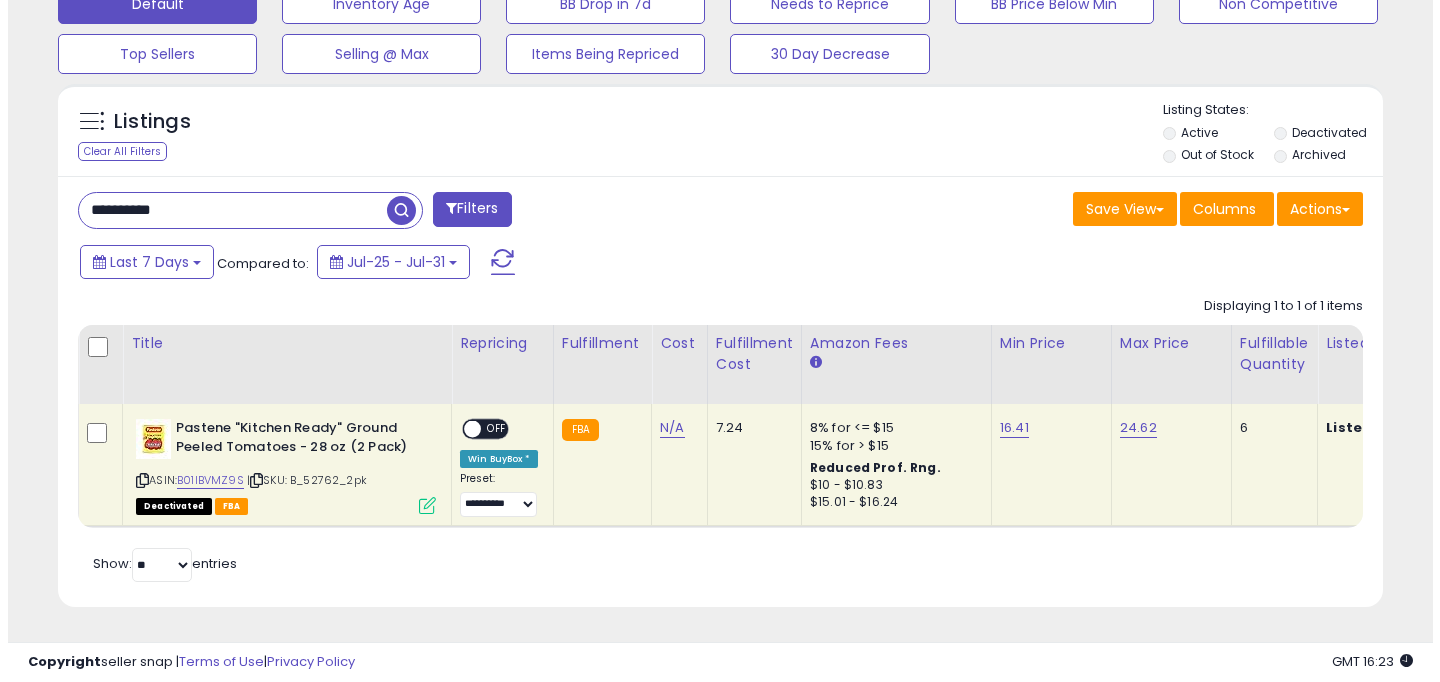 scroll, scrollTop: 538, scrollLeft: 0, axis: vertical 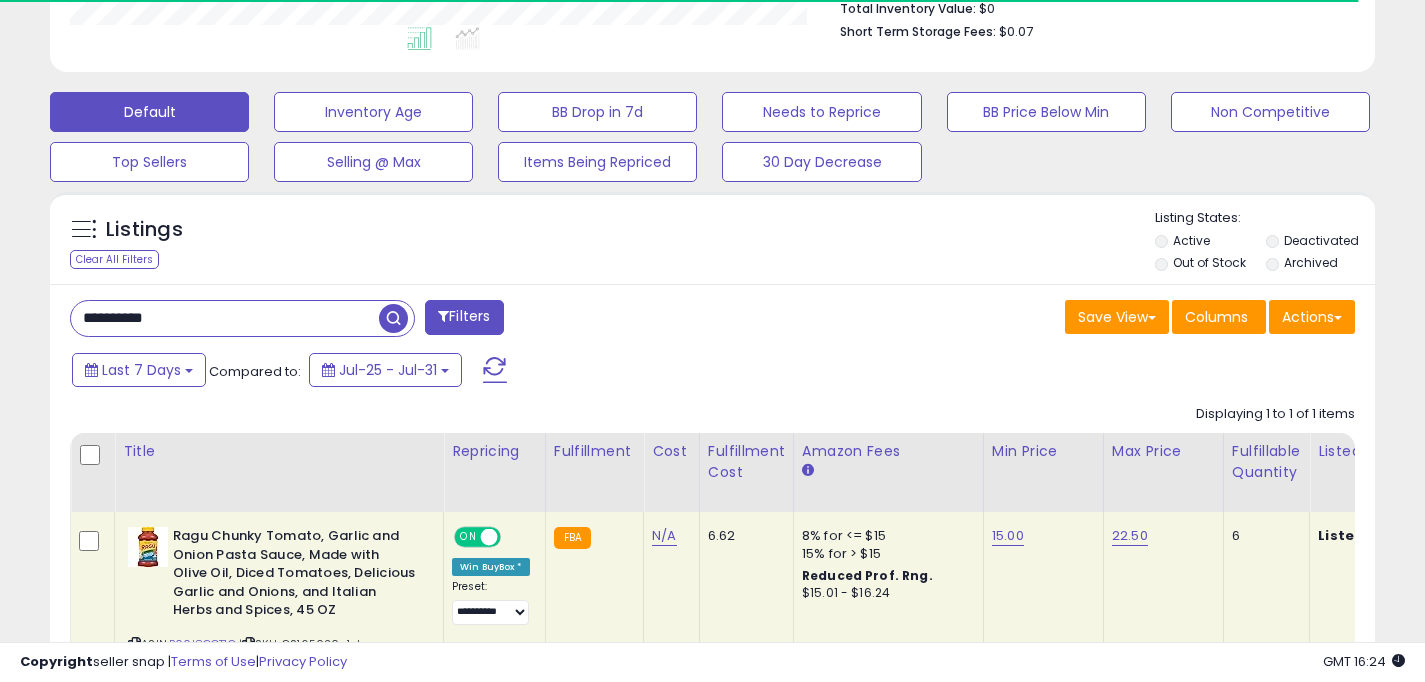 click on "ON" at bounding box center [468, 537] 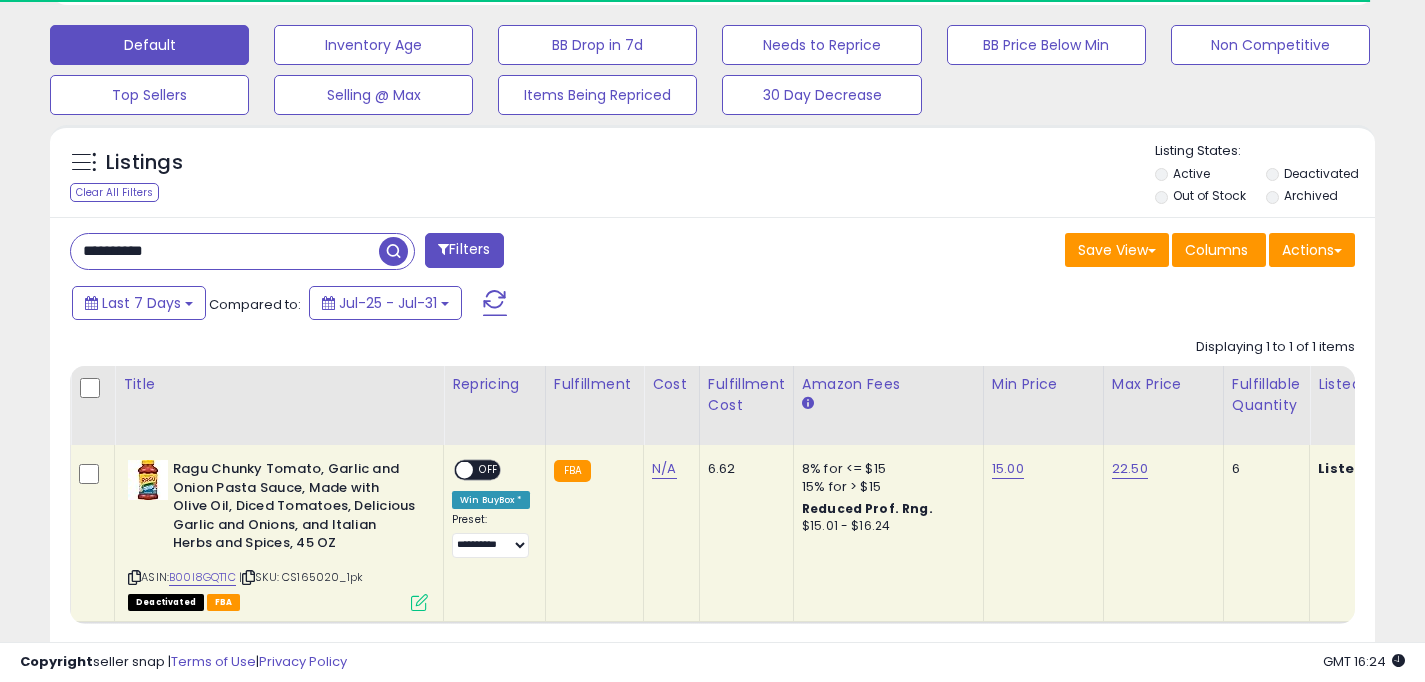 scroll, scrollTop: 716, scrollLeft: 0, axis: vertical 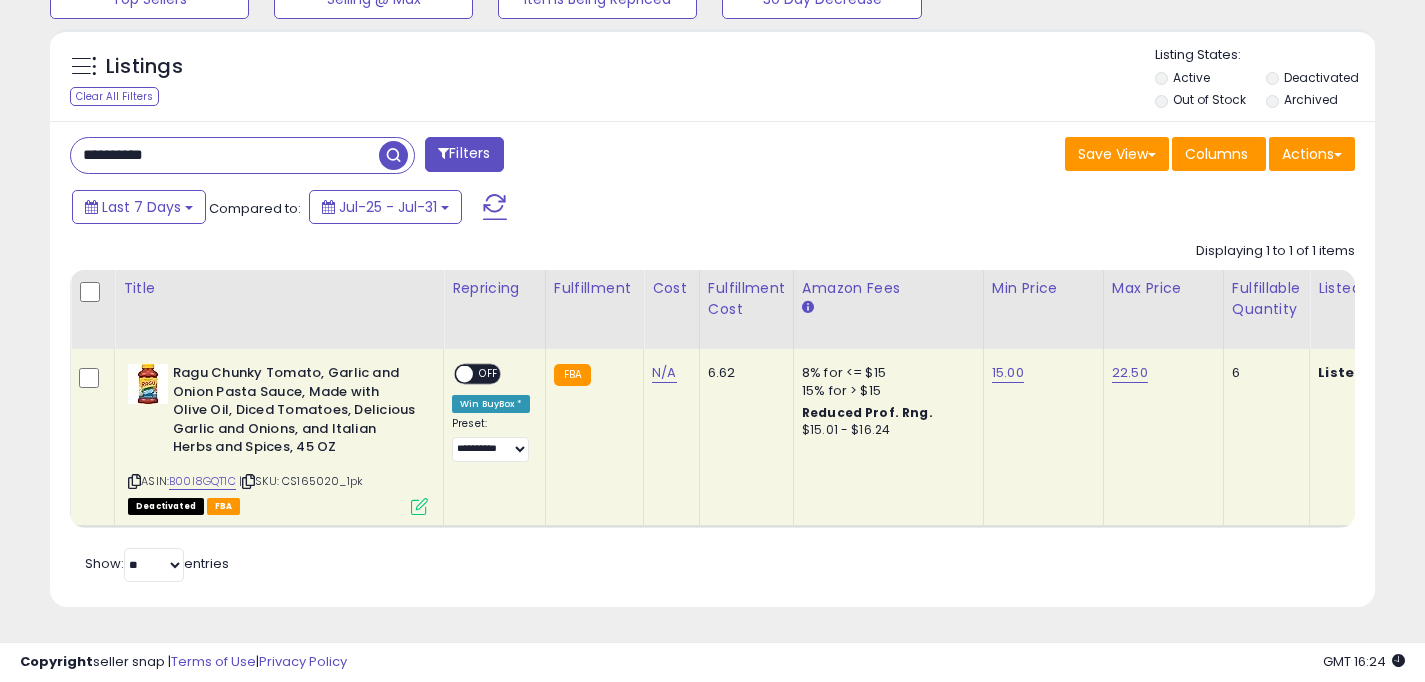 drag, startPoint x: 67, startPoint y: 118, endPoint x: 0, endPoint y: 106, distance: 68.06615 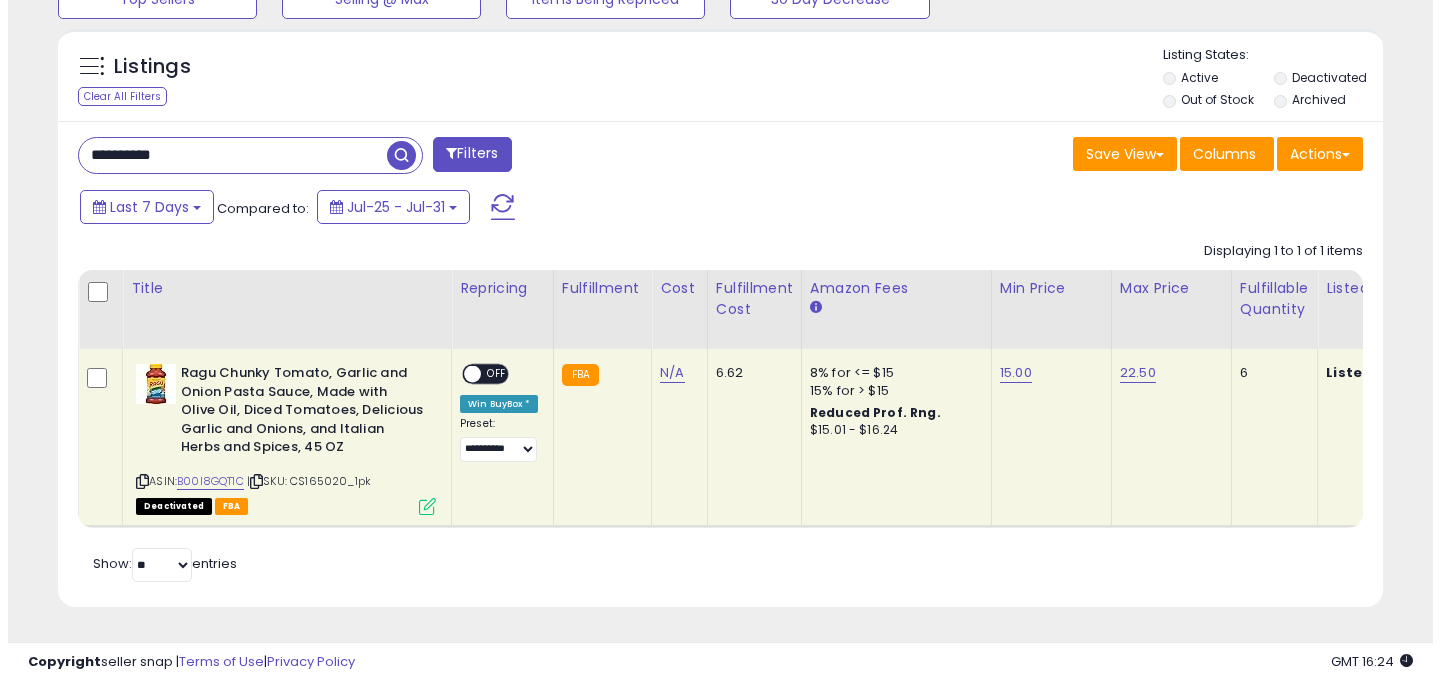 scroll, scrollTop: 538, scrollLeft: 0, axis: vertical 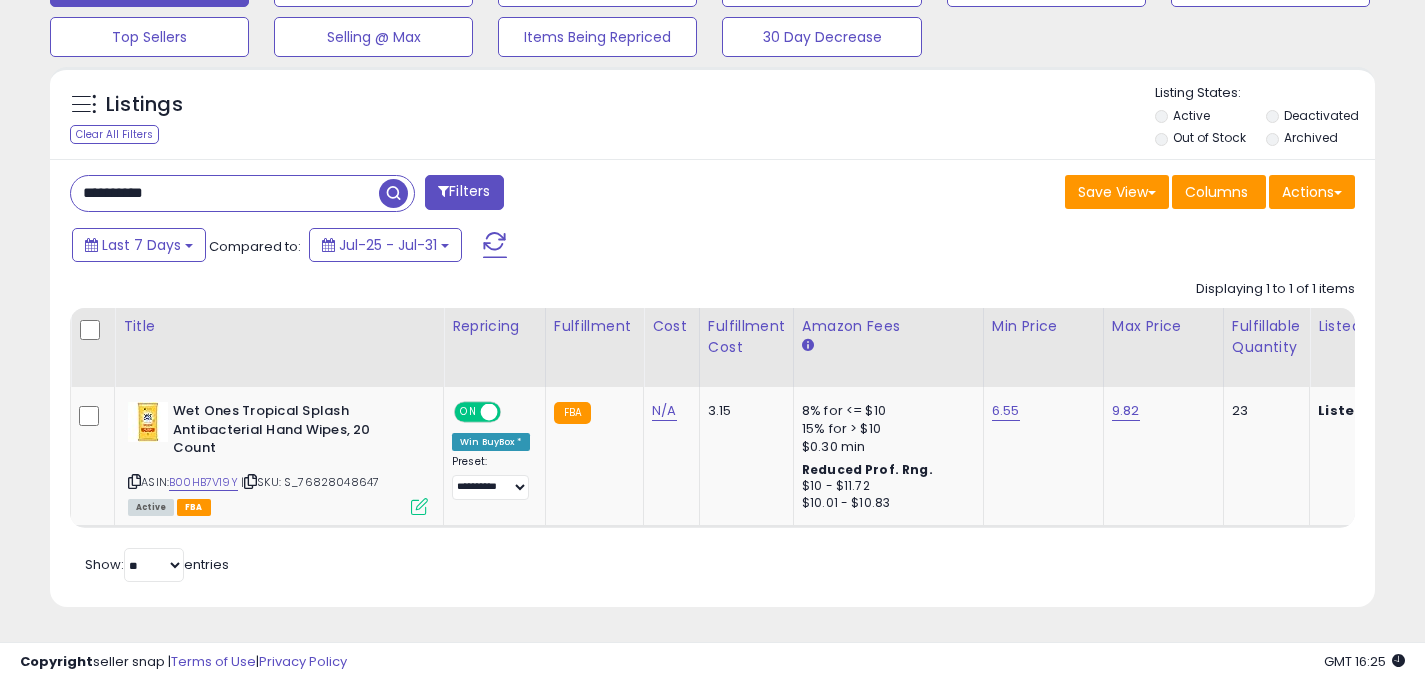 drag, startPoint x: 100, startPoint y: 173, endPoint x: 82, endPoint y: 186, distance: 22.203604 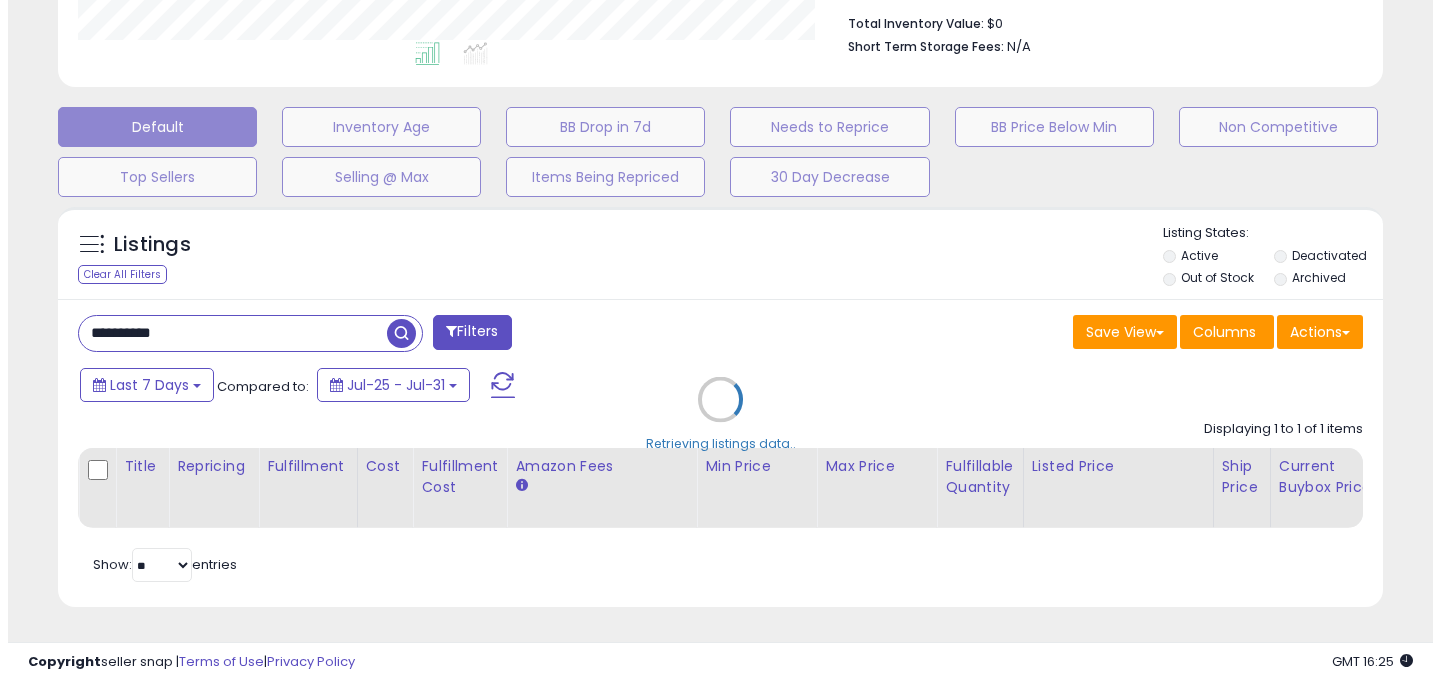scroll, scrollTop: 538, scrollLeft: 0, axis: vertical 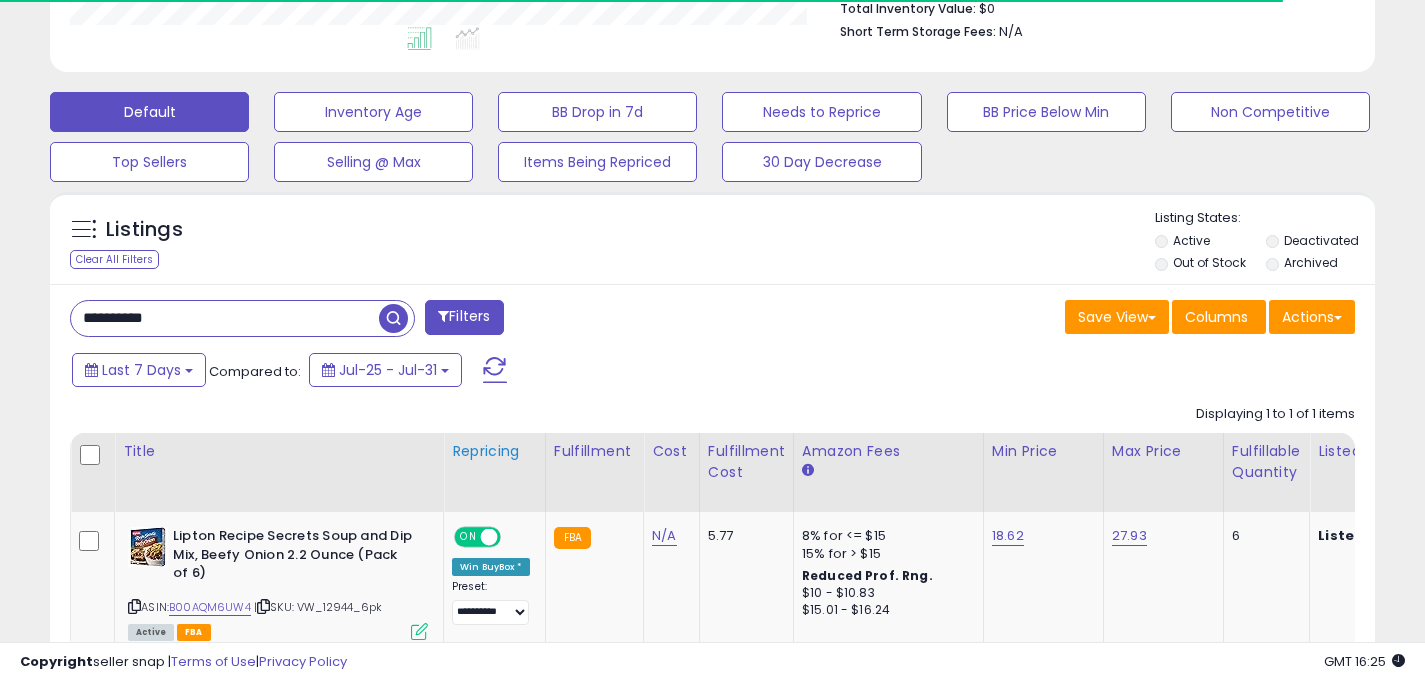 drag, startPoint x: 758, startPoint y: 357, endPoint x: 446, endPoint y: 460, distance: 328.562 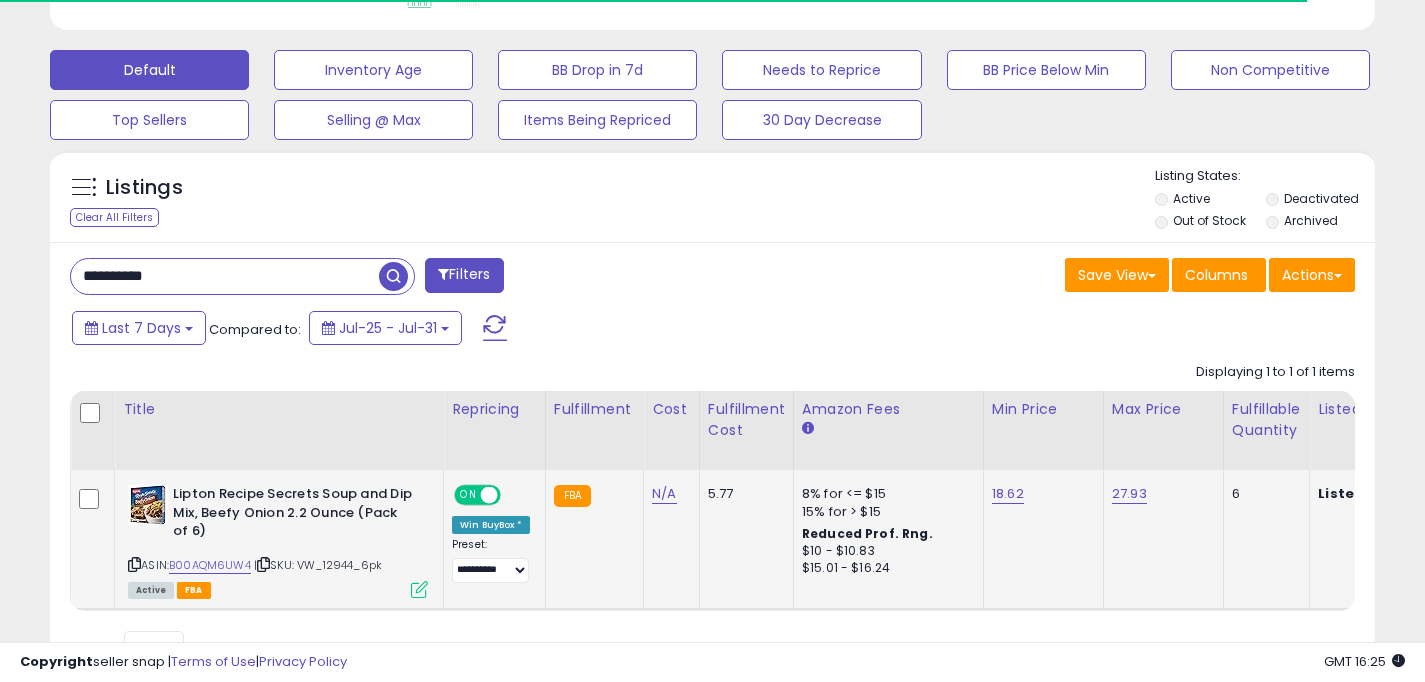 scroll, scrollTop: 679, scrollLeft: 0, axis: vertical 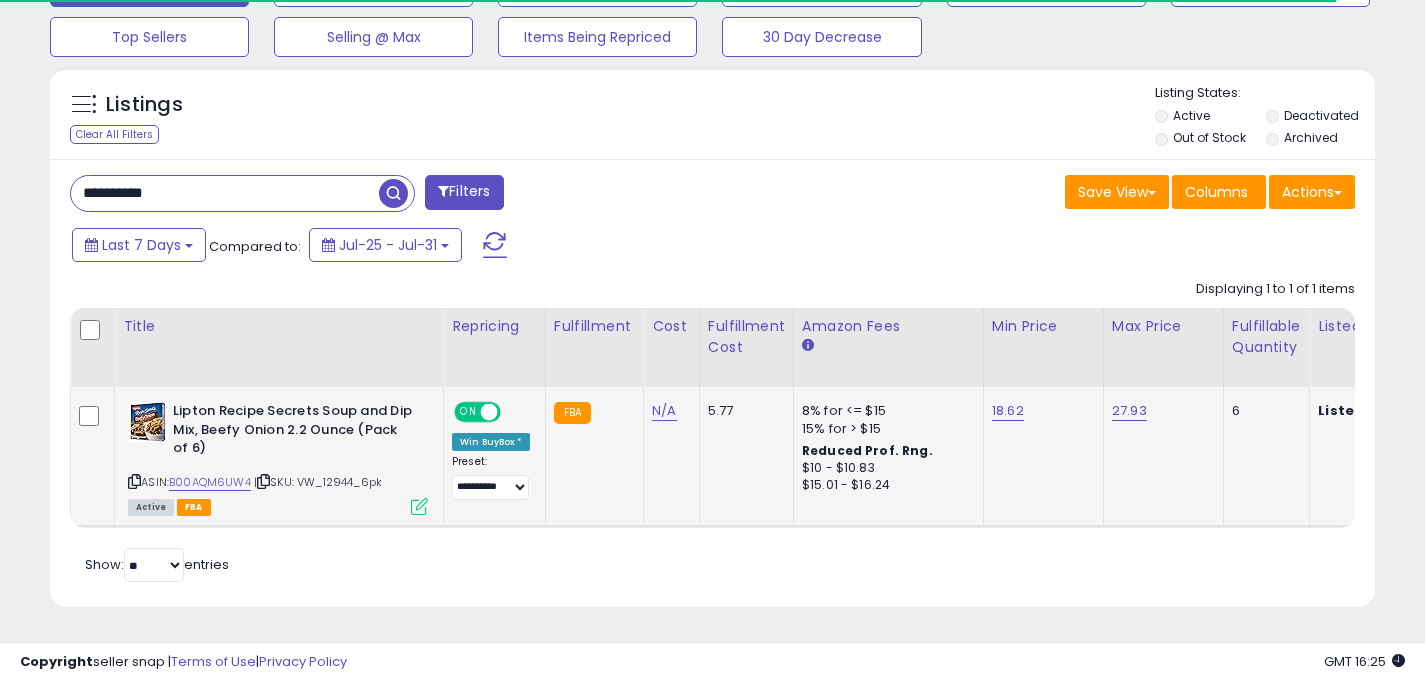 click on "ON" at bounding box center [468, 412] 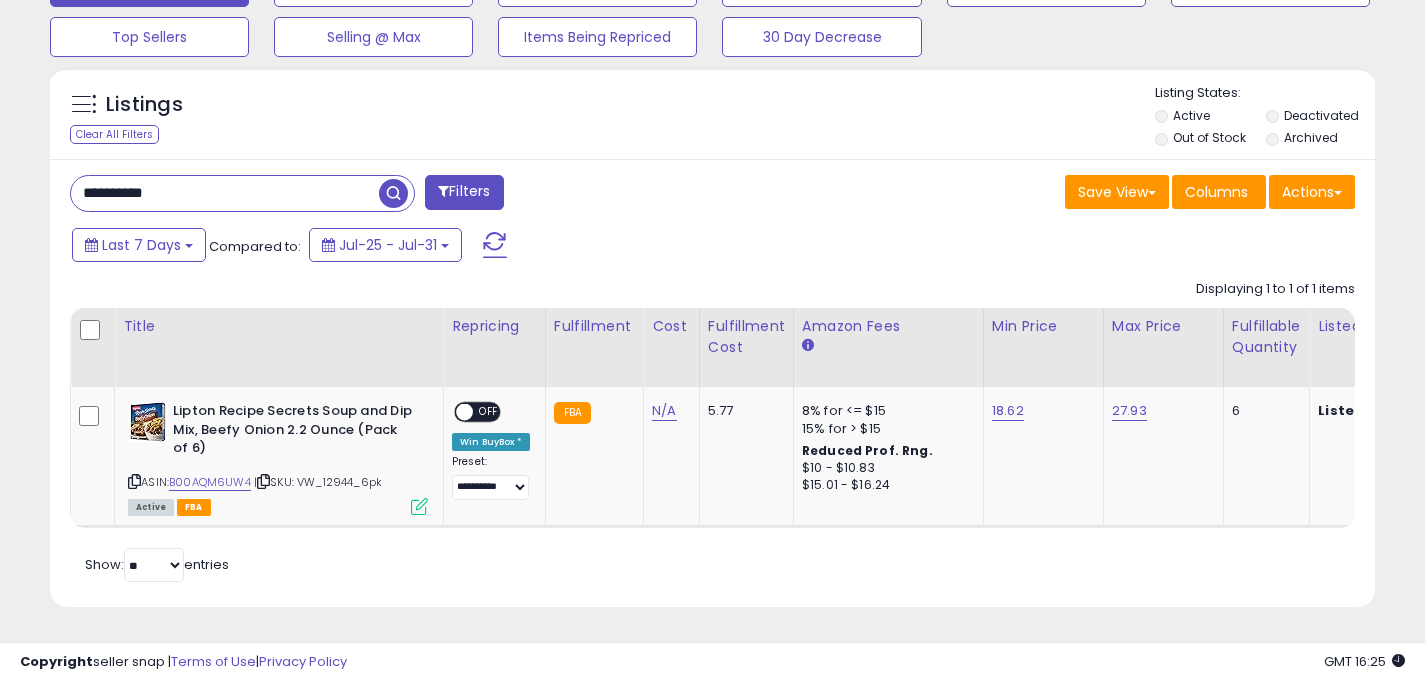 scroll, scrollTop: 999590, scrollLeft: 999233, axis: both 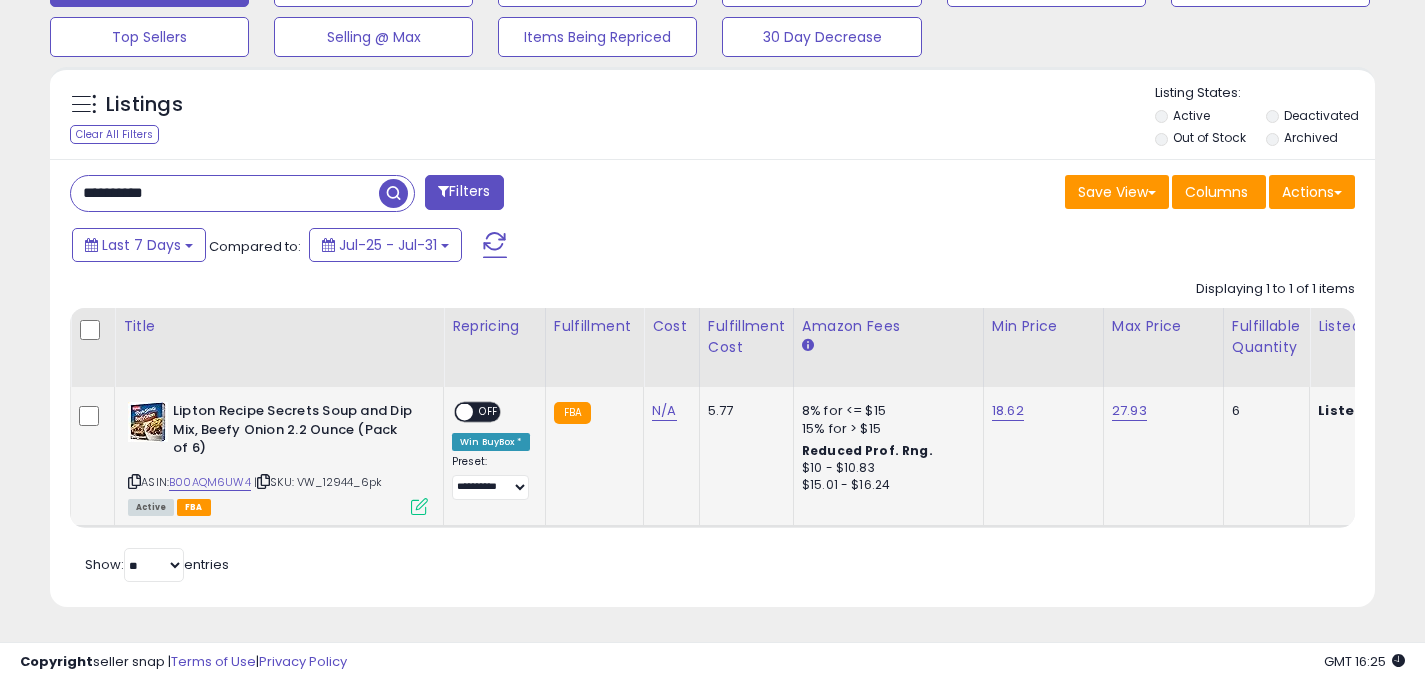 click on "OFF" at bounding box center [489, 412] 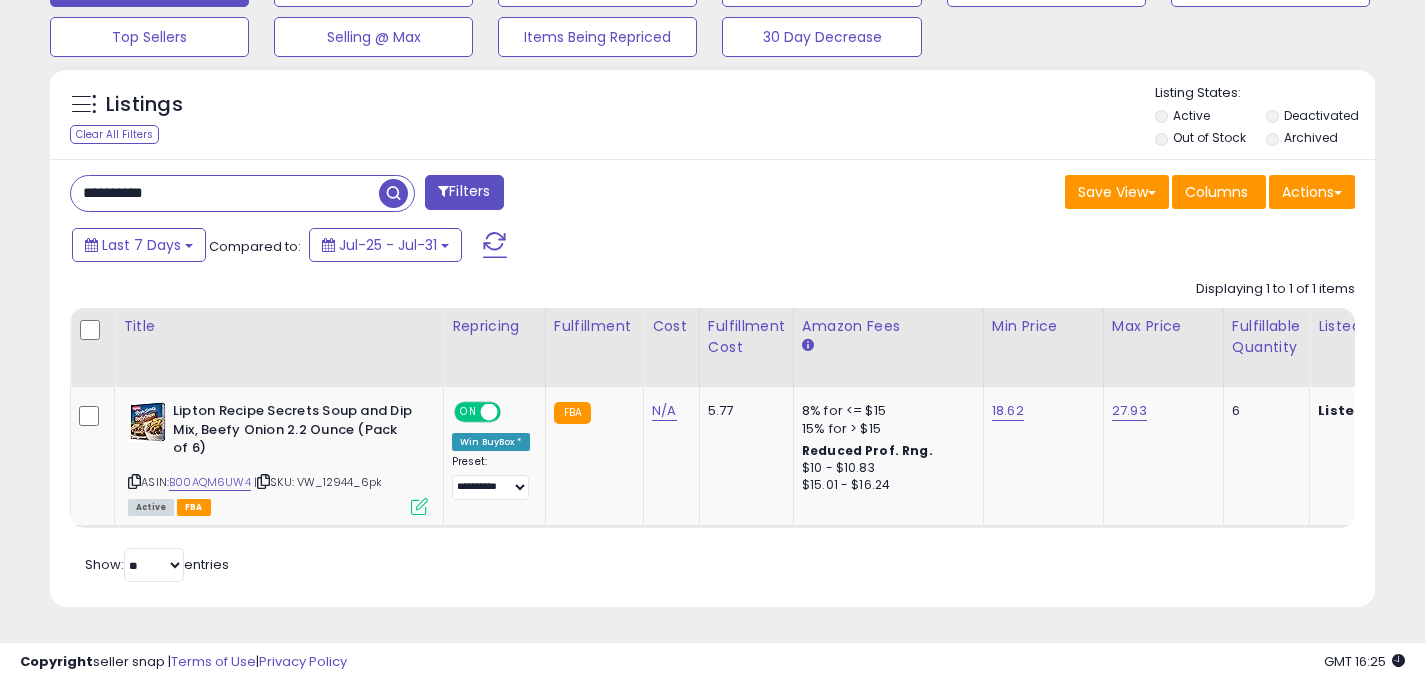 click on "Retrieving listings data..
Displaying 1 to 1 of 1 items
Title
Repricing" at bounding box center (712, 429) 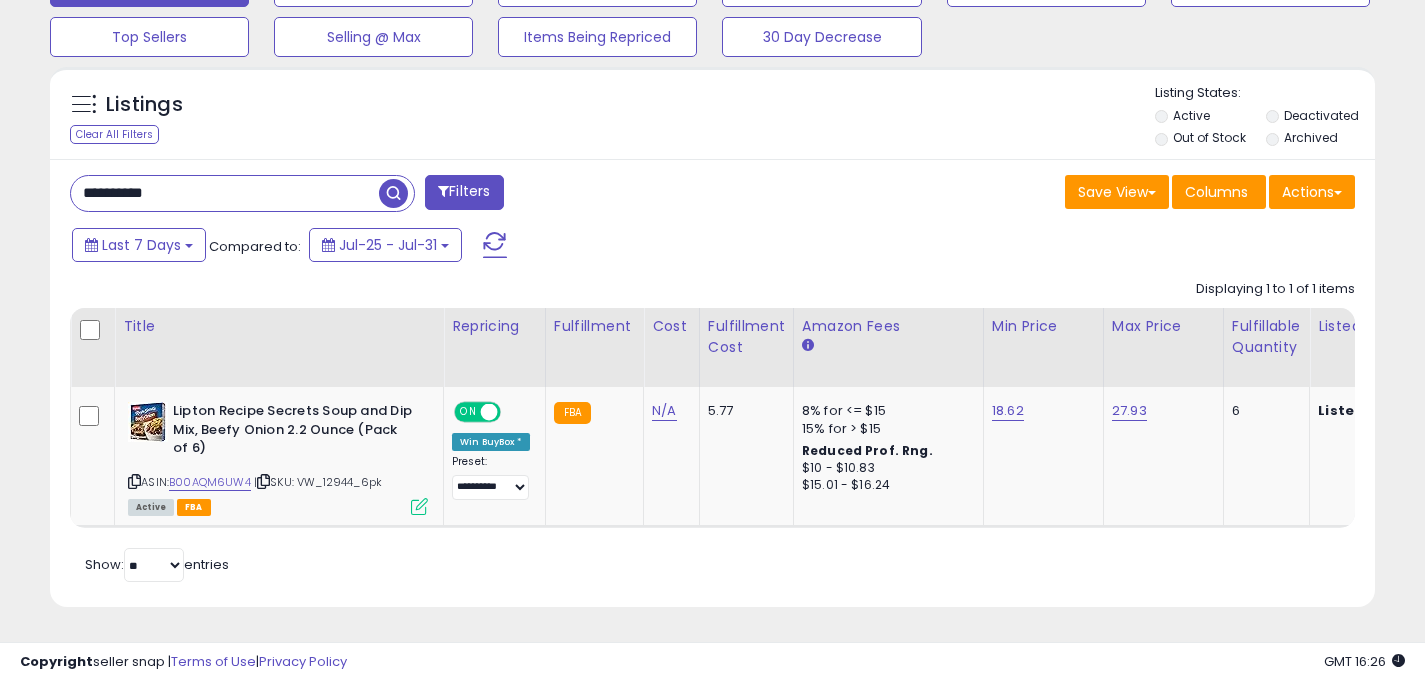drag, startPoint x: 327, startPoint y: 185, endPoint x: 0, endPoint y: 154, distance: 328.46613 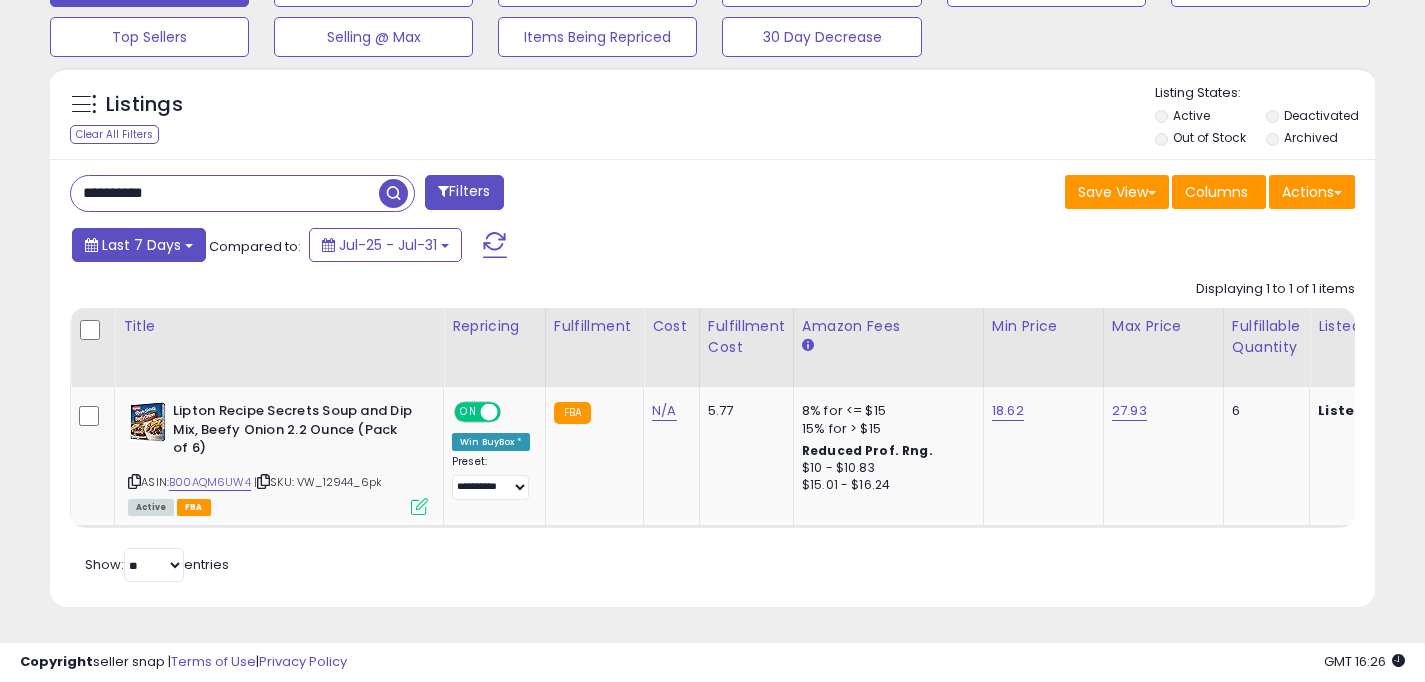 paste 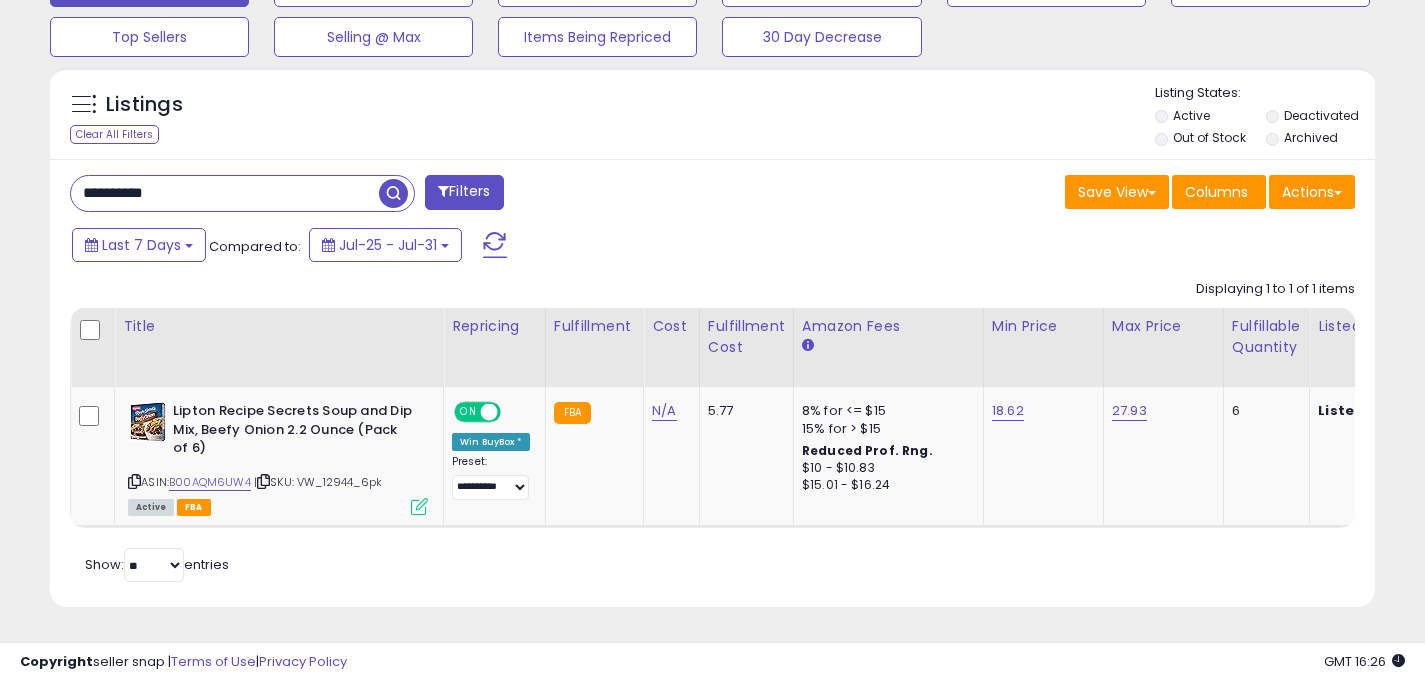 scroll, scrollTop: 999590, scrollLeft: 999224, axis: both 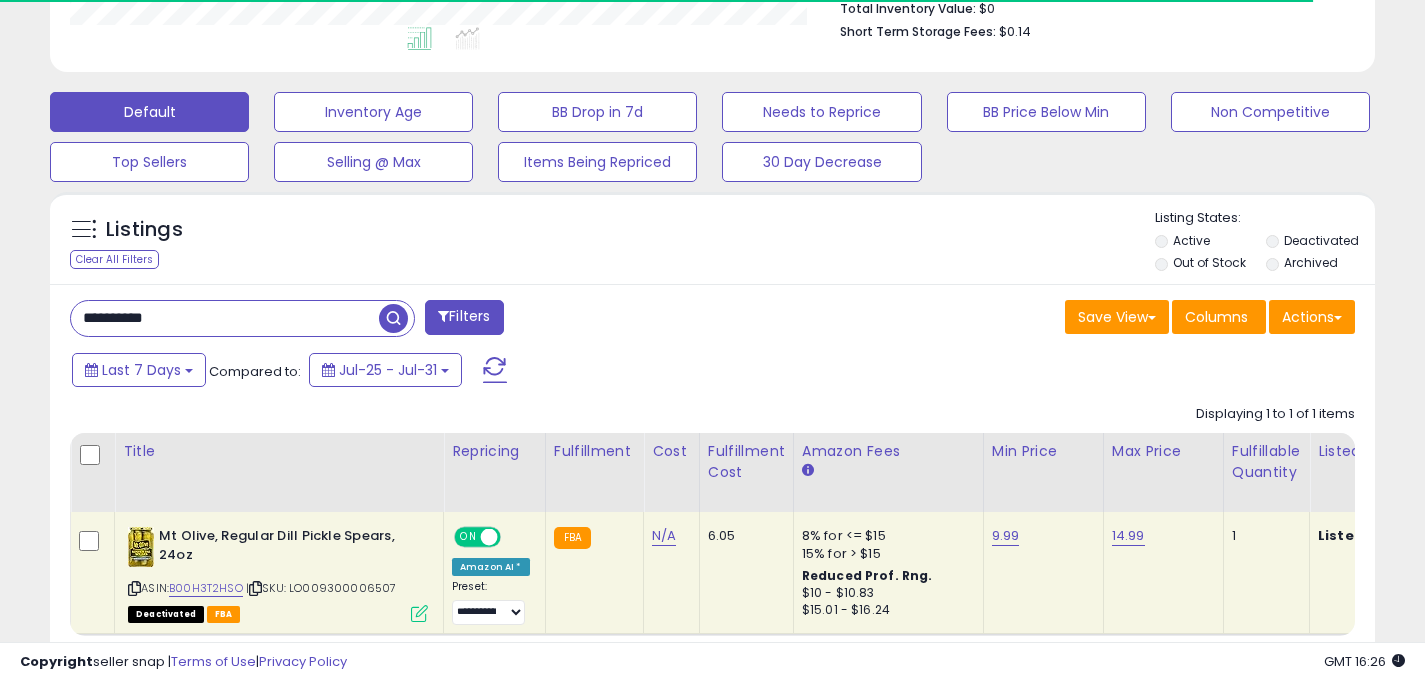click on "ON   OFF" at bounding box center (479, 537) 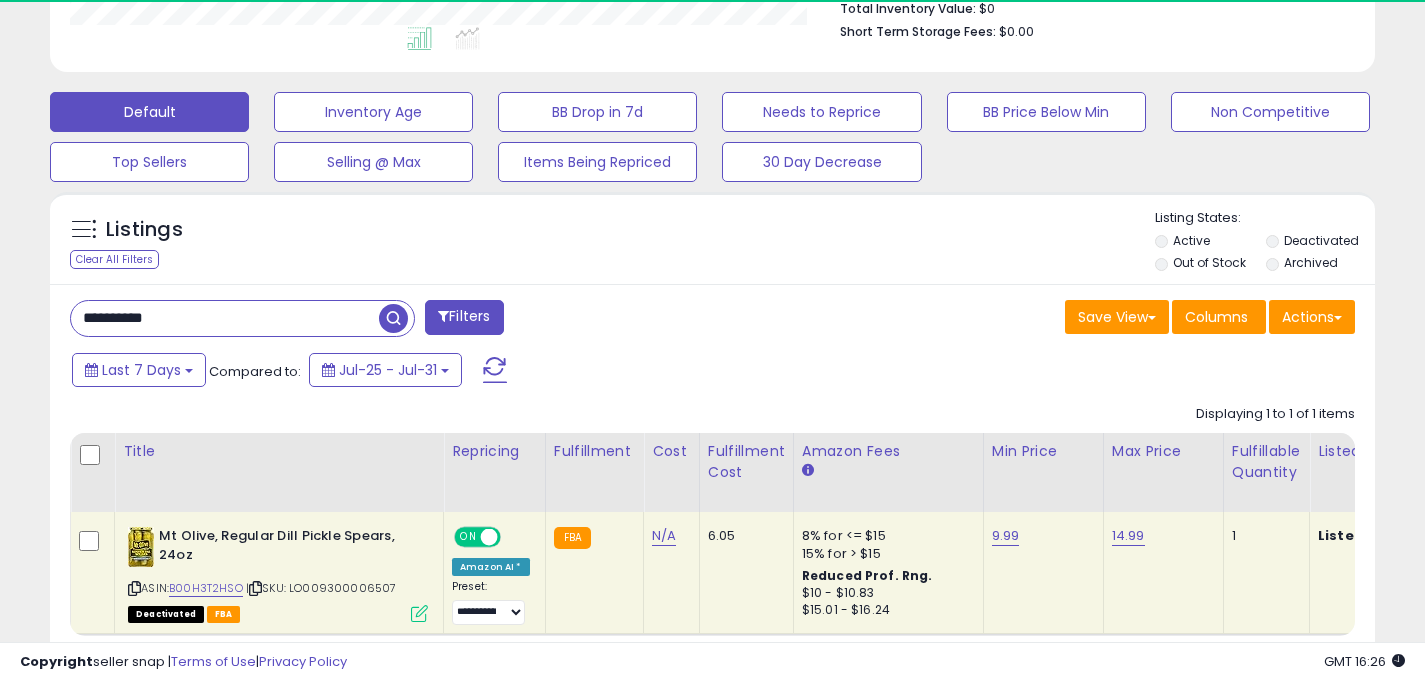 scroll, scrollTop: 999590, scrollLeft: 999233, axis: both 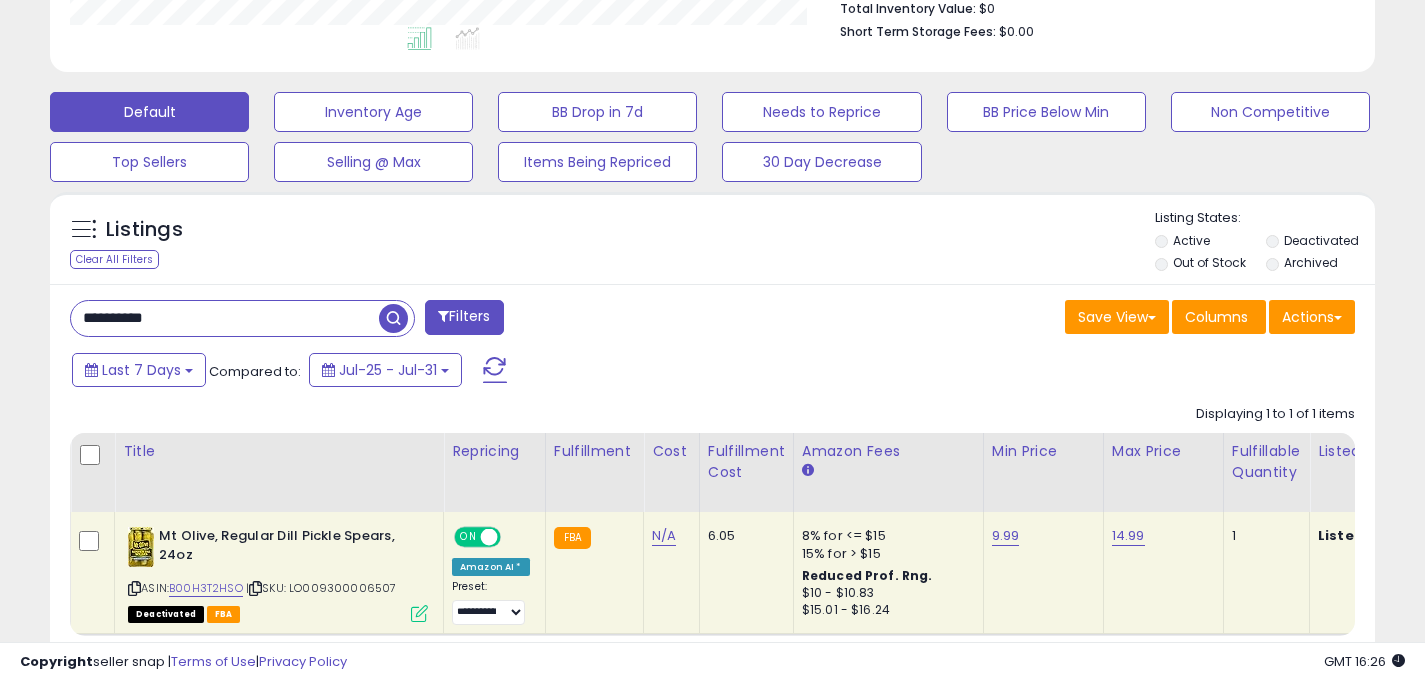 drag, startPoint x: 264, startPoint y: 317, endPoint x: 32, endPoint y: 275, distance: 235.77107 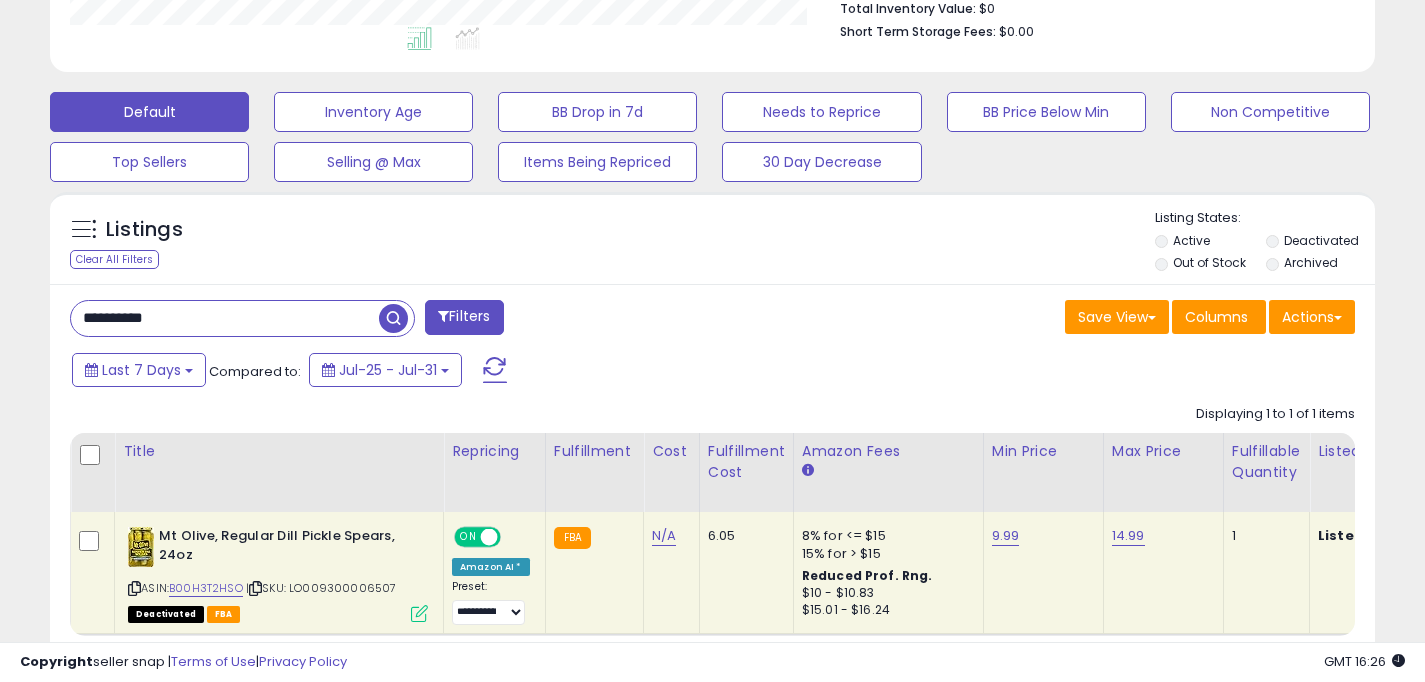 paste 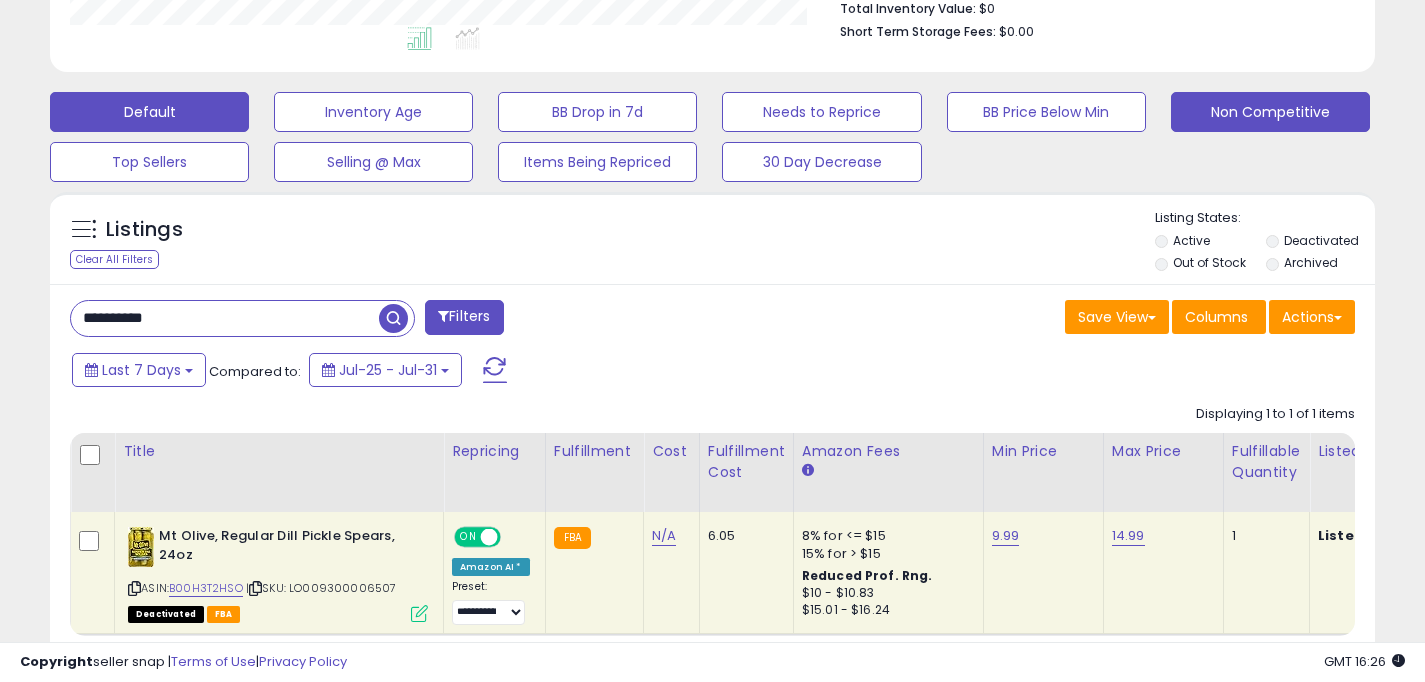scroll, scrollTop: 999590, scrollLeft: 999224, axis: both 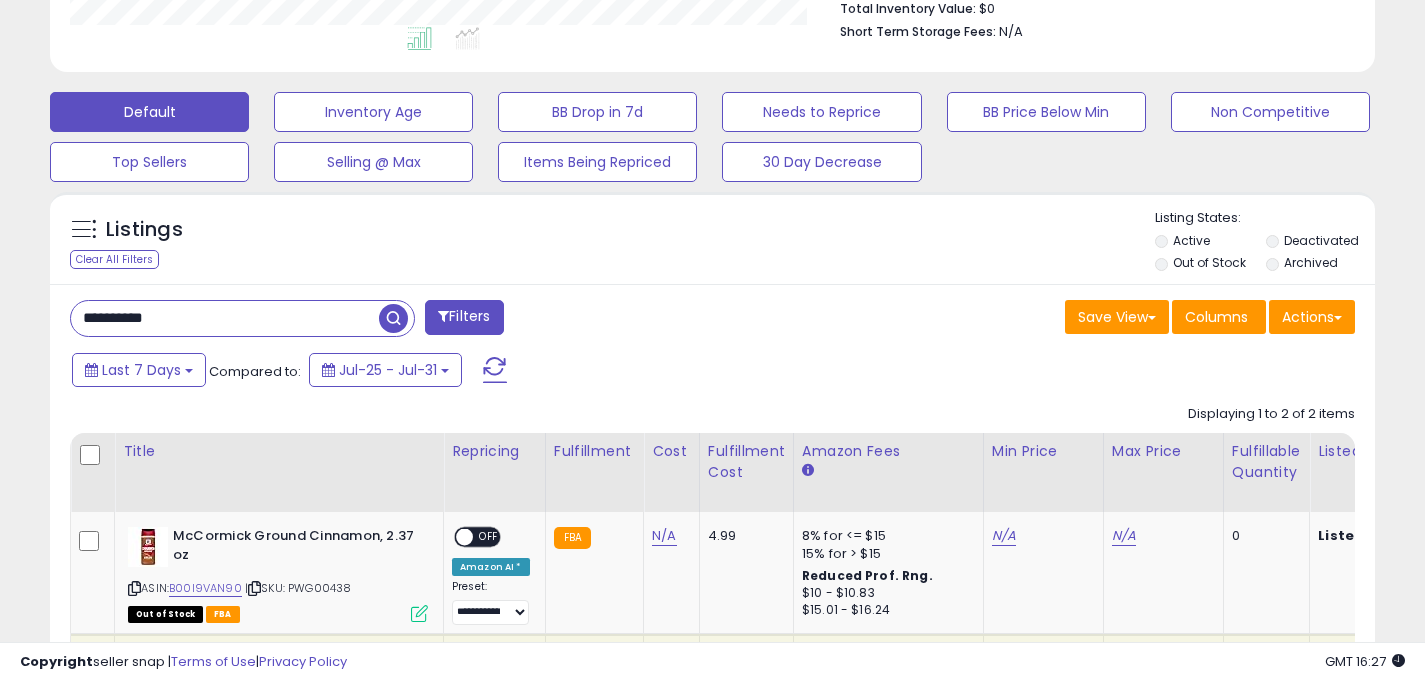 drag, startPoint x: 233, startPoint y: 320, endPoint x: 0, endPoint y: 282, distance: 236.07838 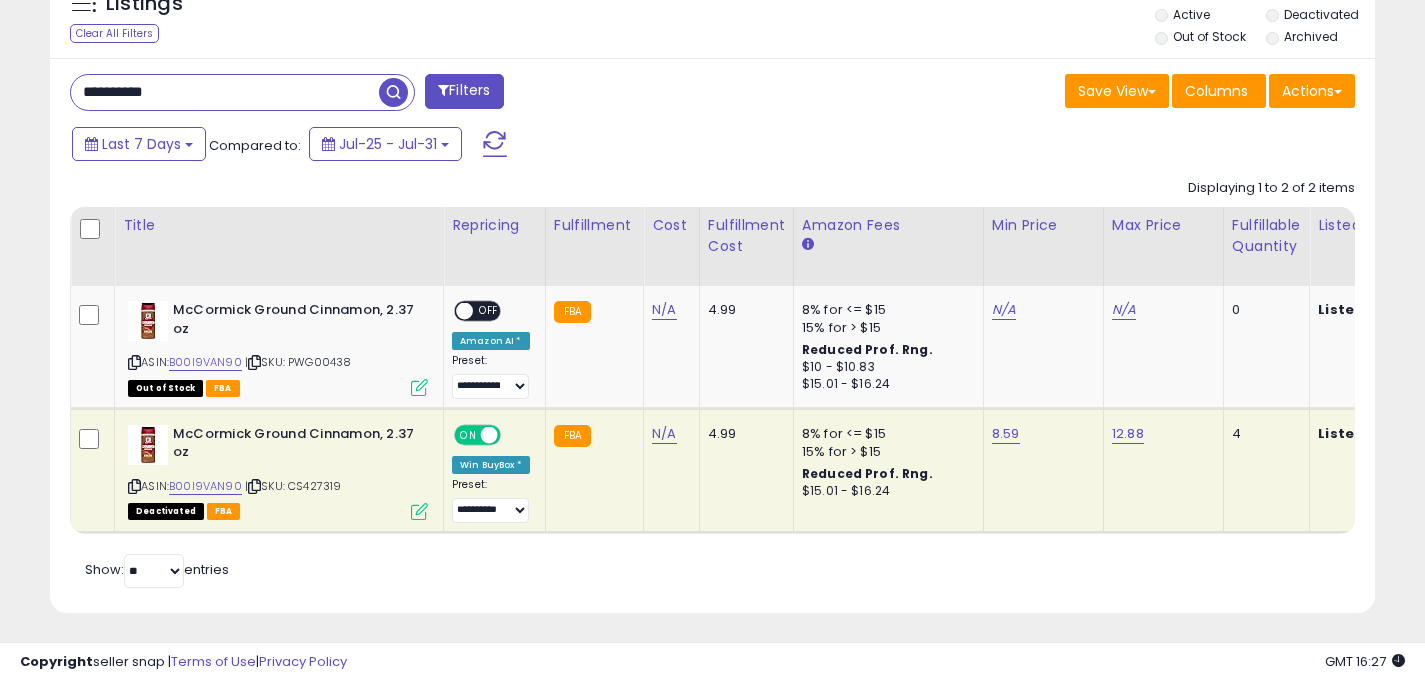 scroll, scrollTop: 785, scrollLeft: 0, axis: vertical 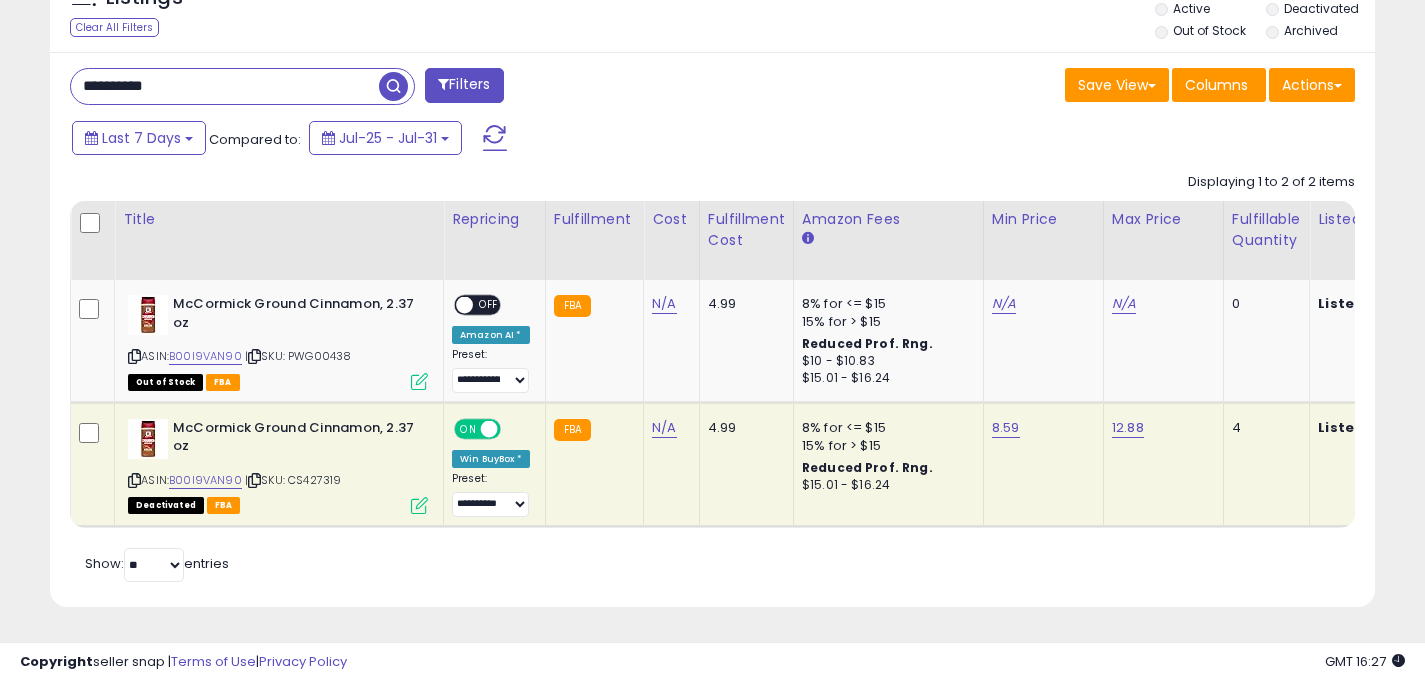 click on "ON   OFF" at bounding box center (477, 428) 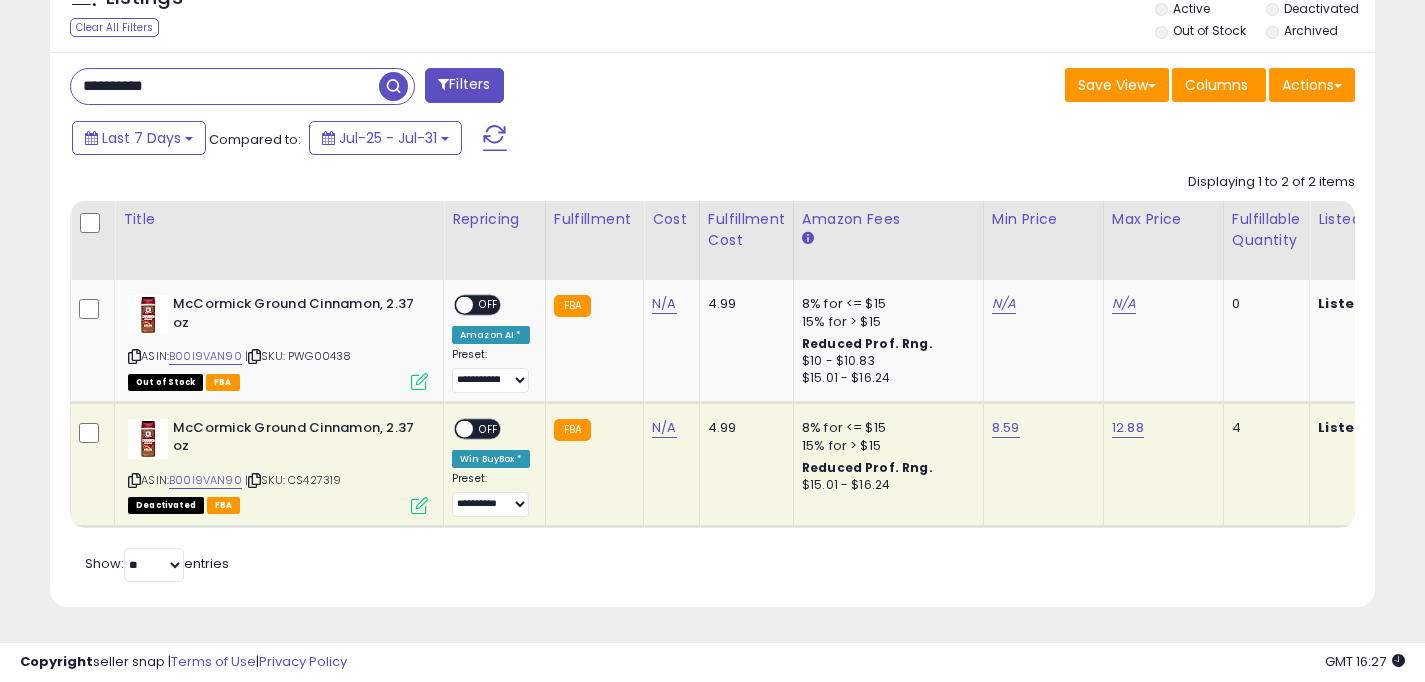 click on "Listings
Clear All Filters" at bounding box center (712, 291) 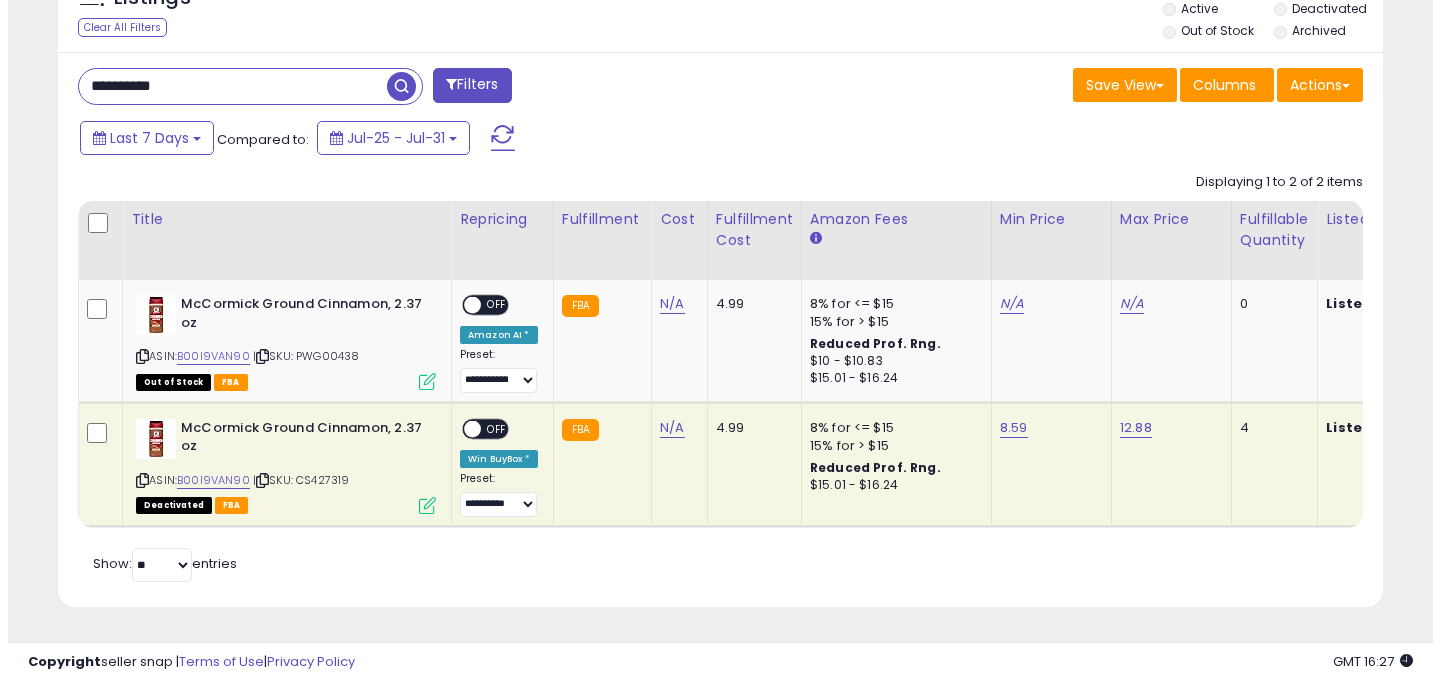 scroll, scrollTop: 538, scrollLeft: 0, axis: vertical 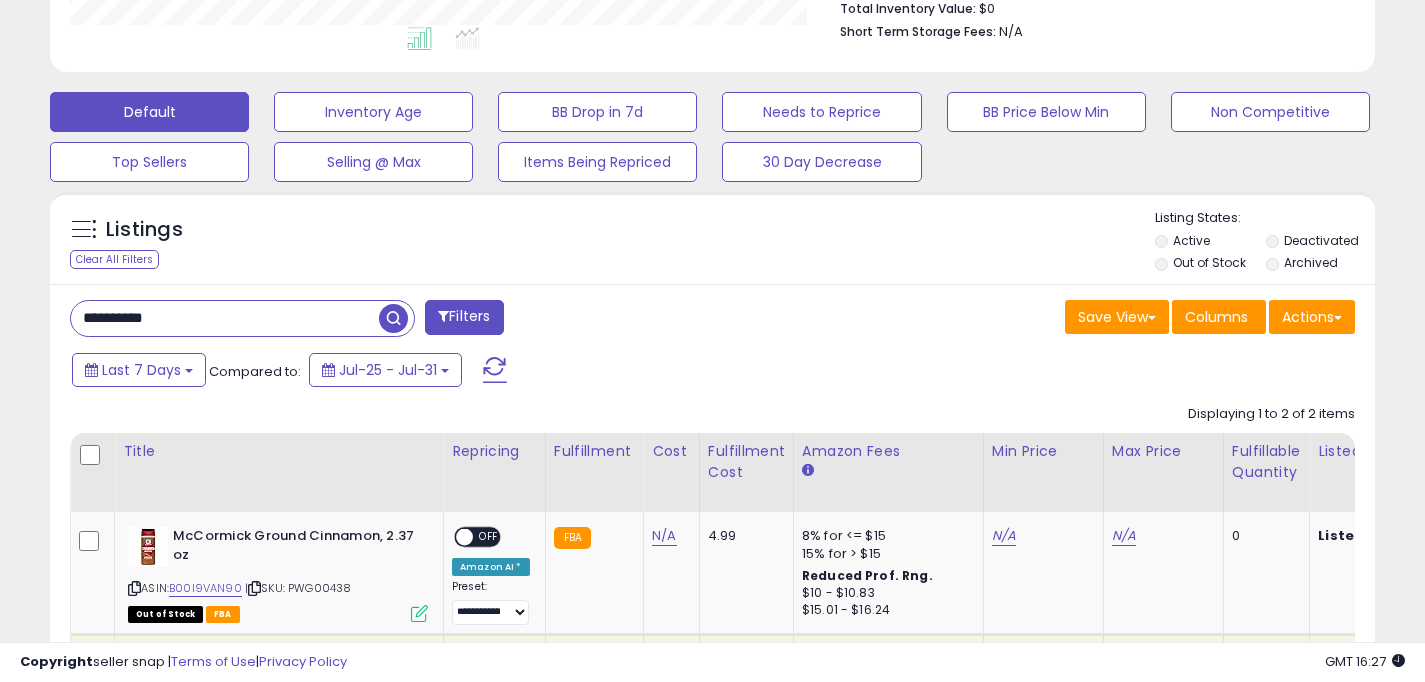 drag, startPoint x: 269, startPoint y: 317, endPoint x: 0, endPoint y: 299, distance: 269.60156 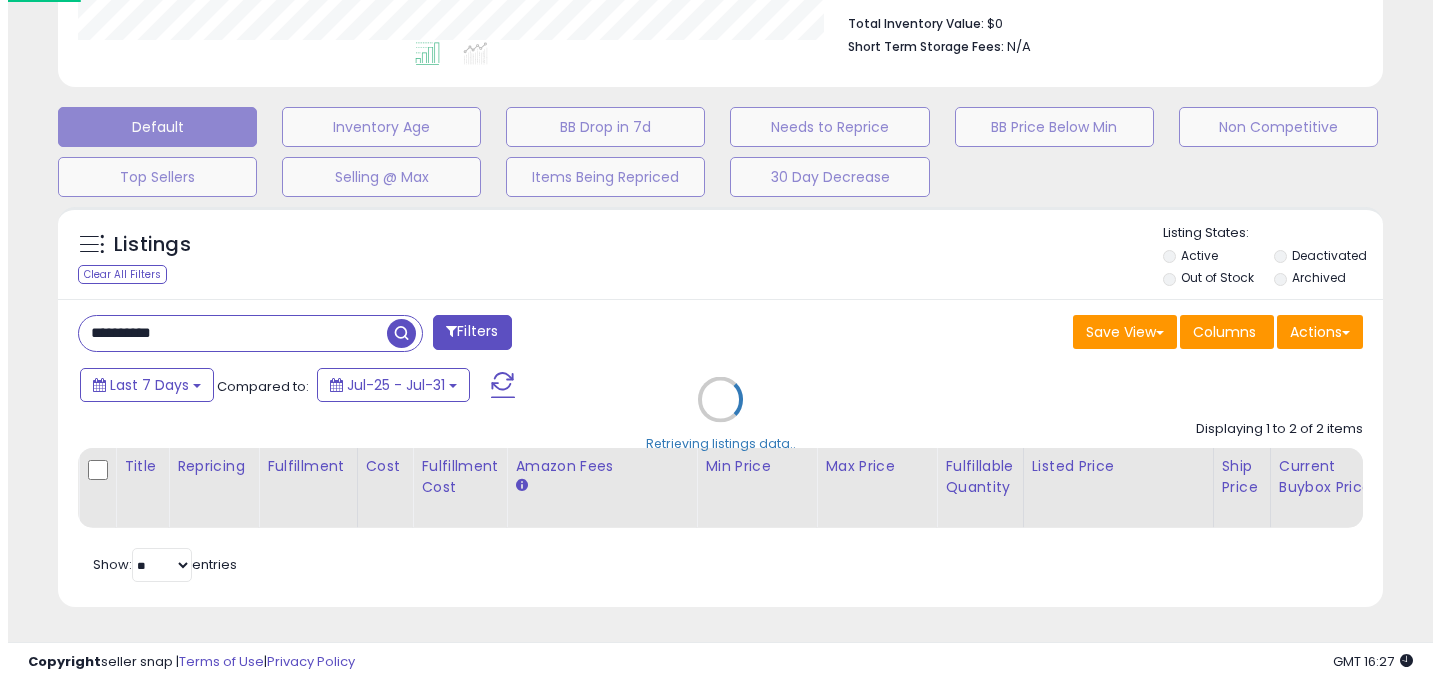 scroll, scrollTop: 999590, scrollLeft: 999224, axis: both 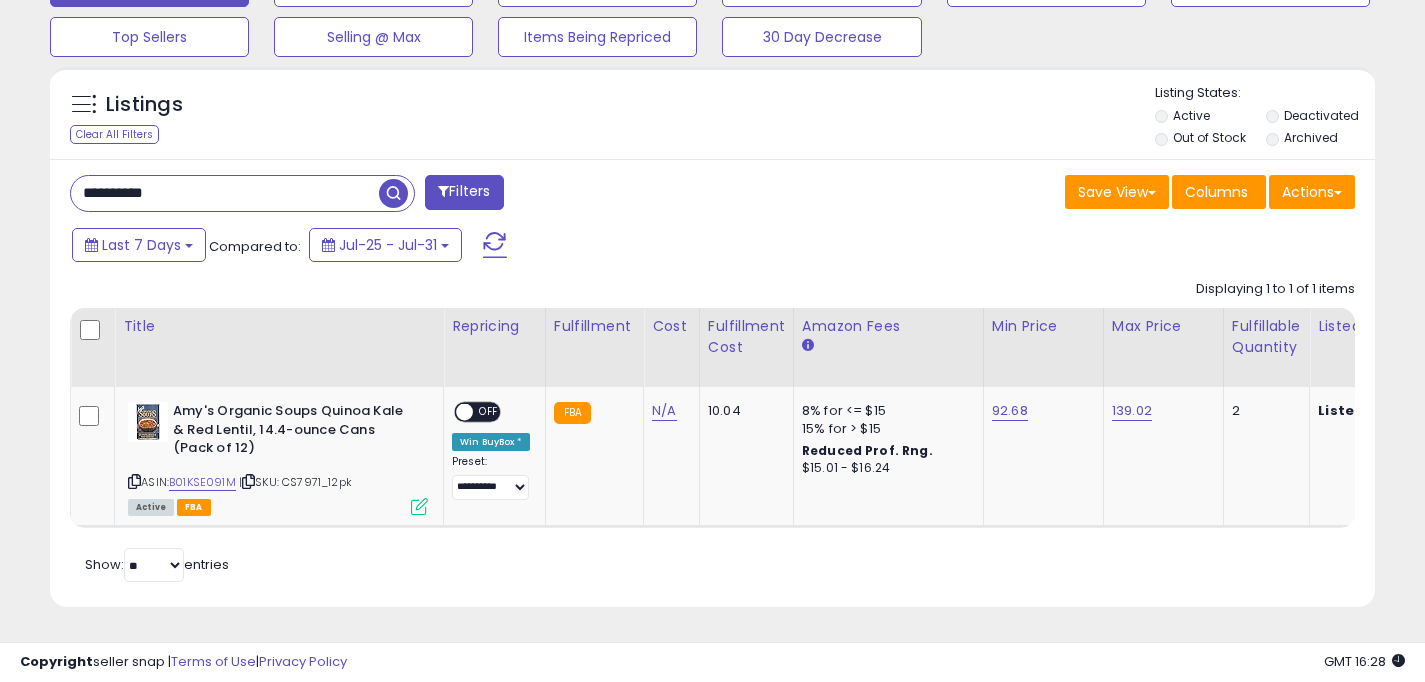 drag, startPoint x: 198, startPoint y: 169, endPoint x: 5, endPoint y: 167, distance: 193.01036 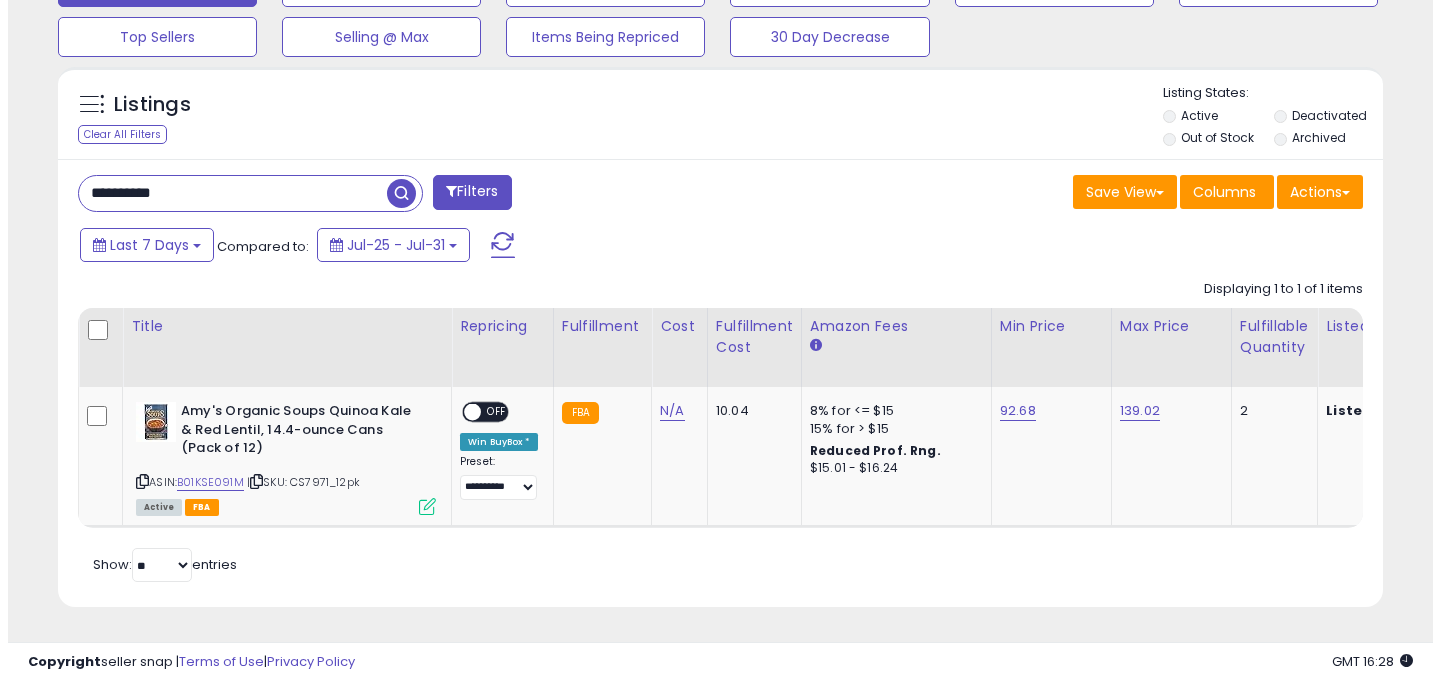 scroll, scrollTop: 538, scrollLeft: 0, axis: vertical 